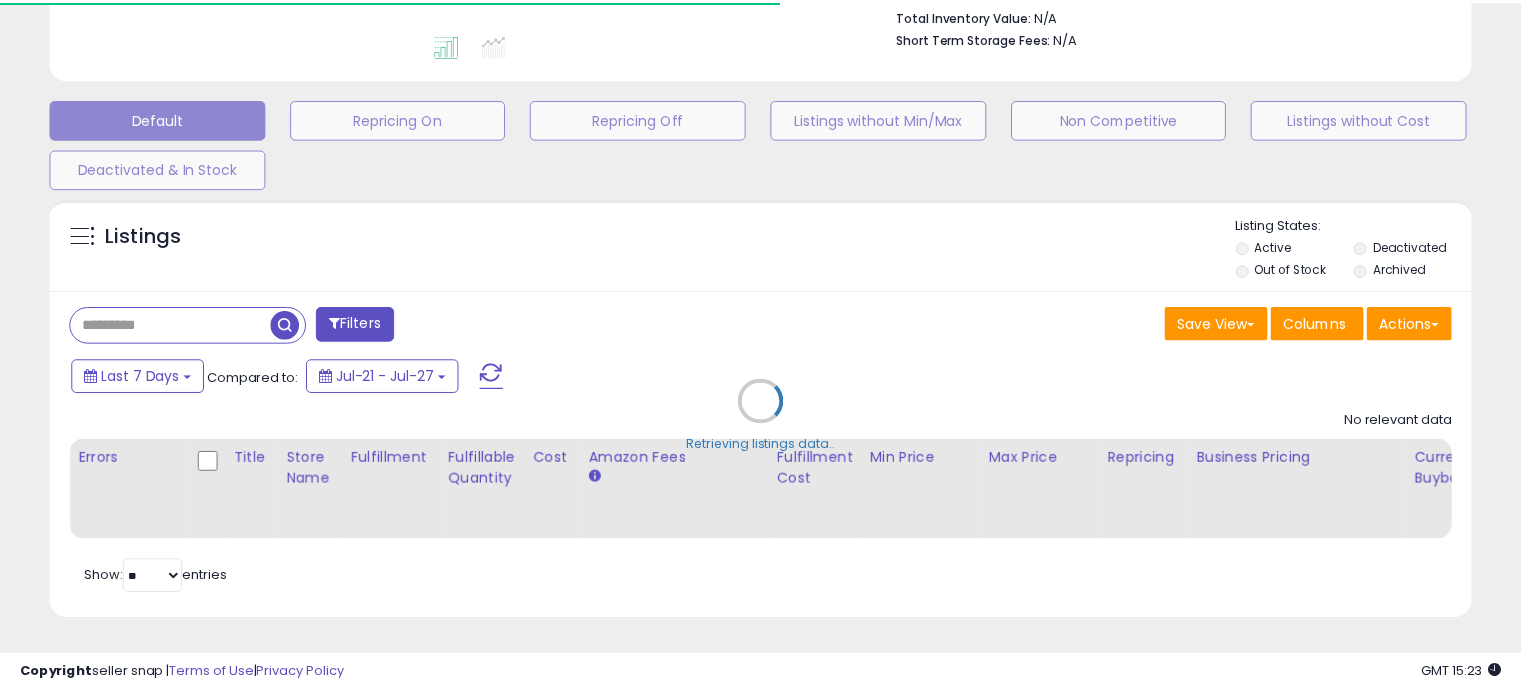 scroll, scrollTop: 544, scrollLeft: 0, axis: vertical 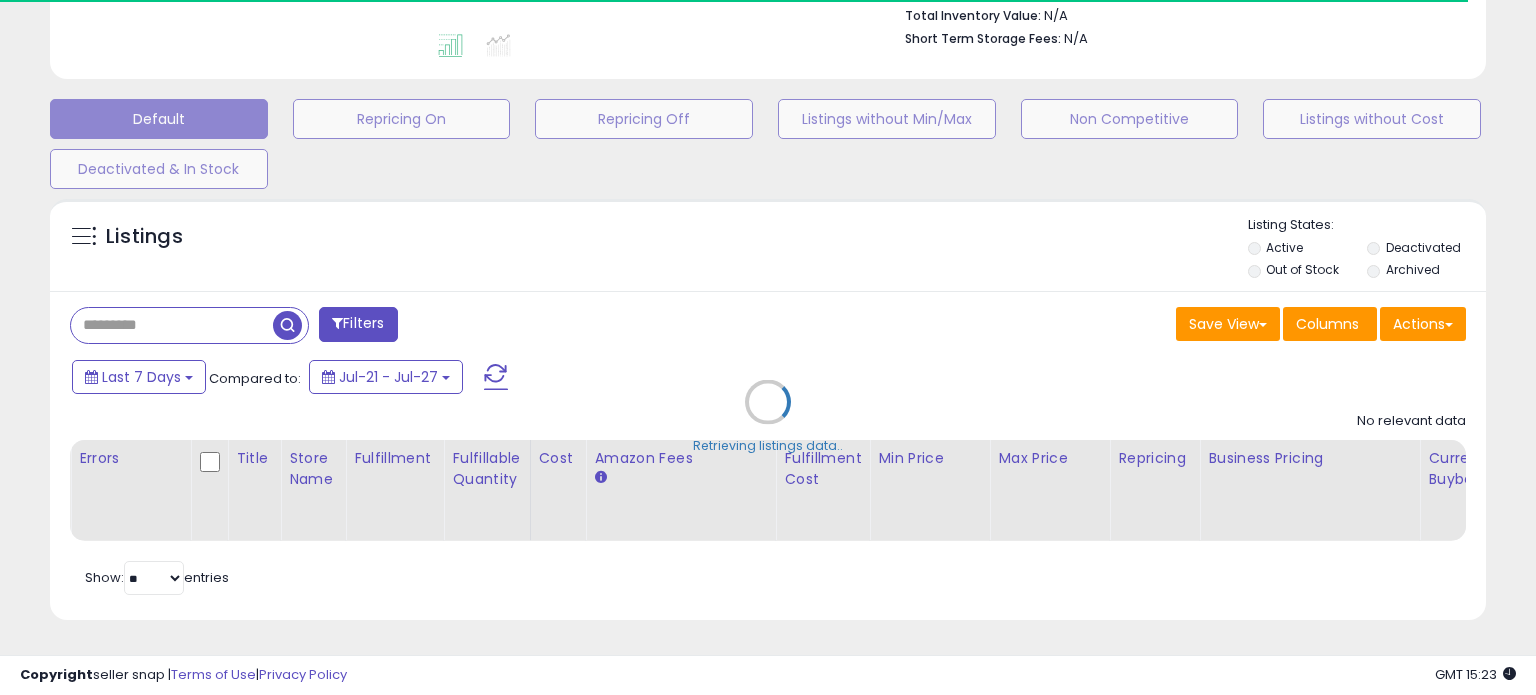 select on "**" 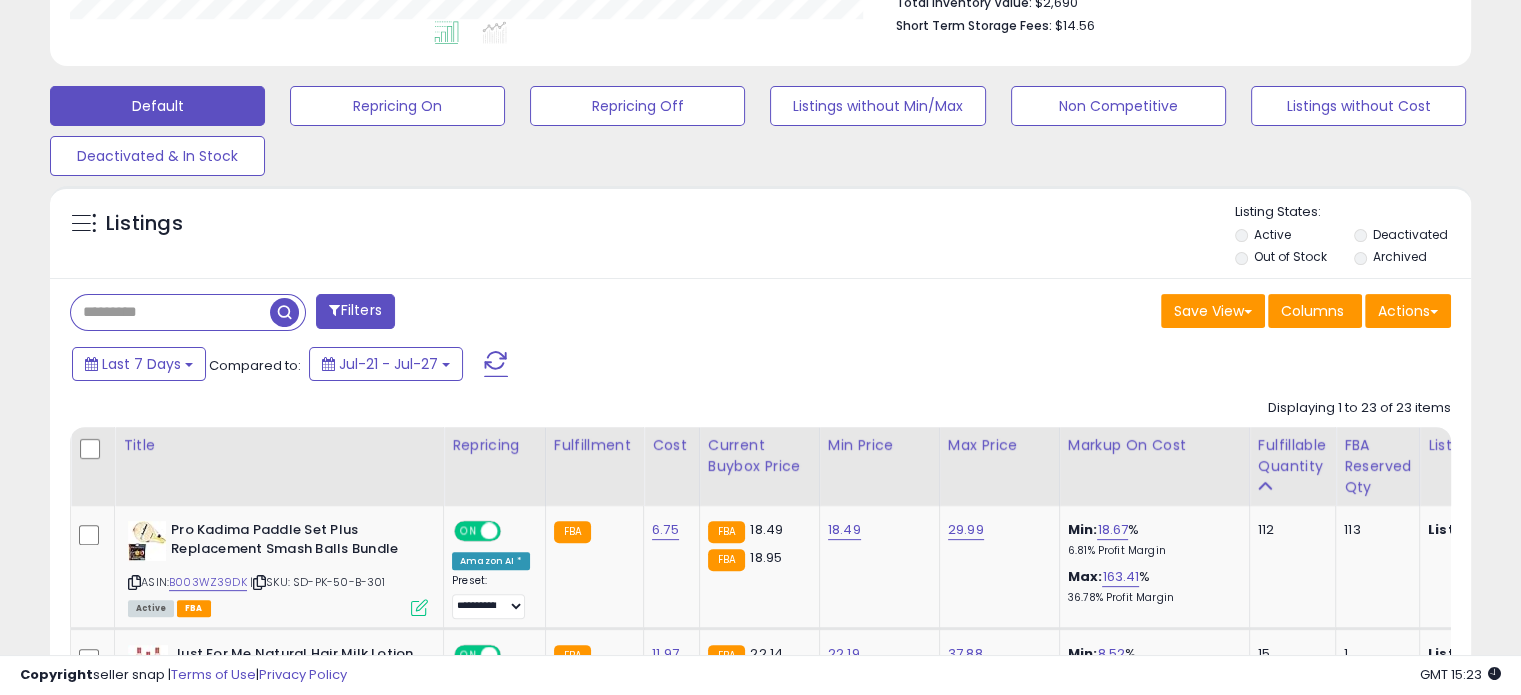 scroll, scrollTop: 999589, scrollLeft: 999176, axis: both 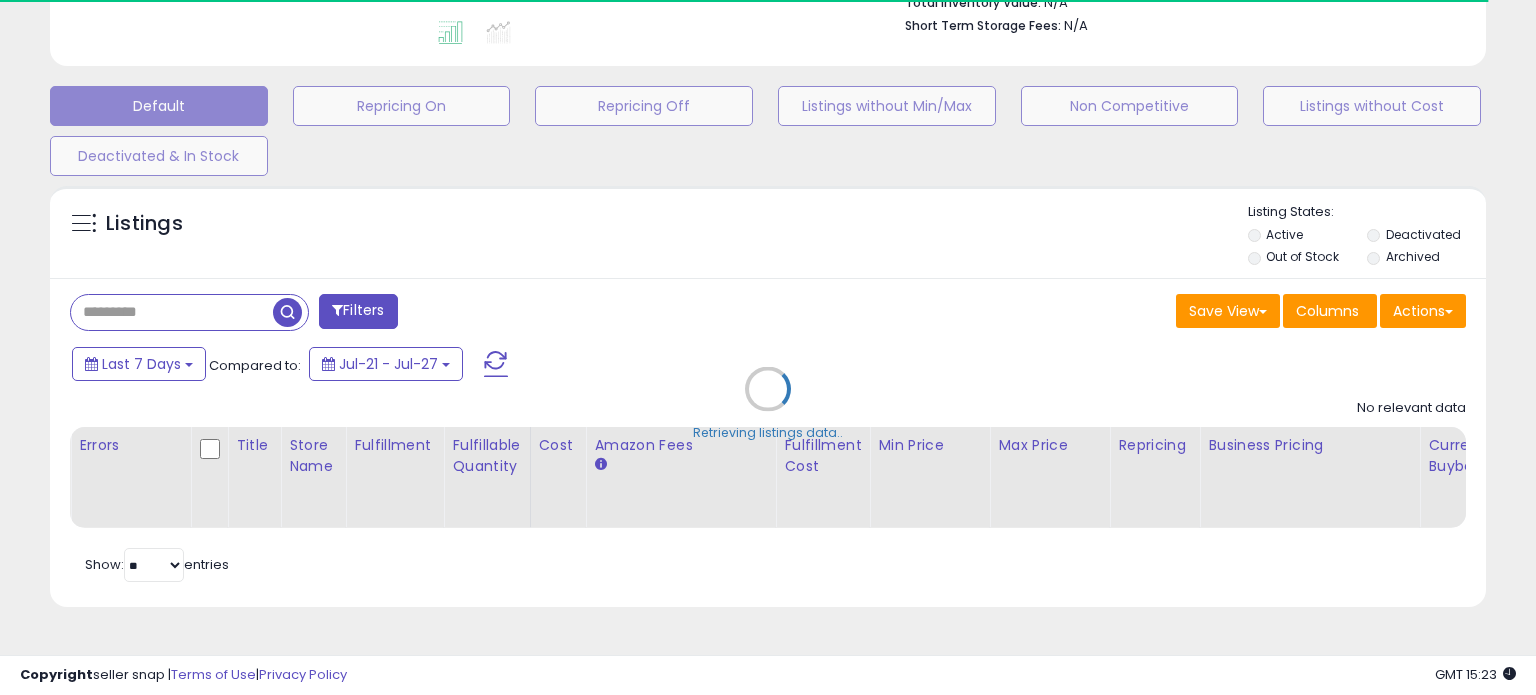 select on "**" 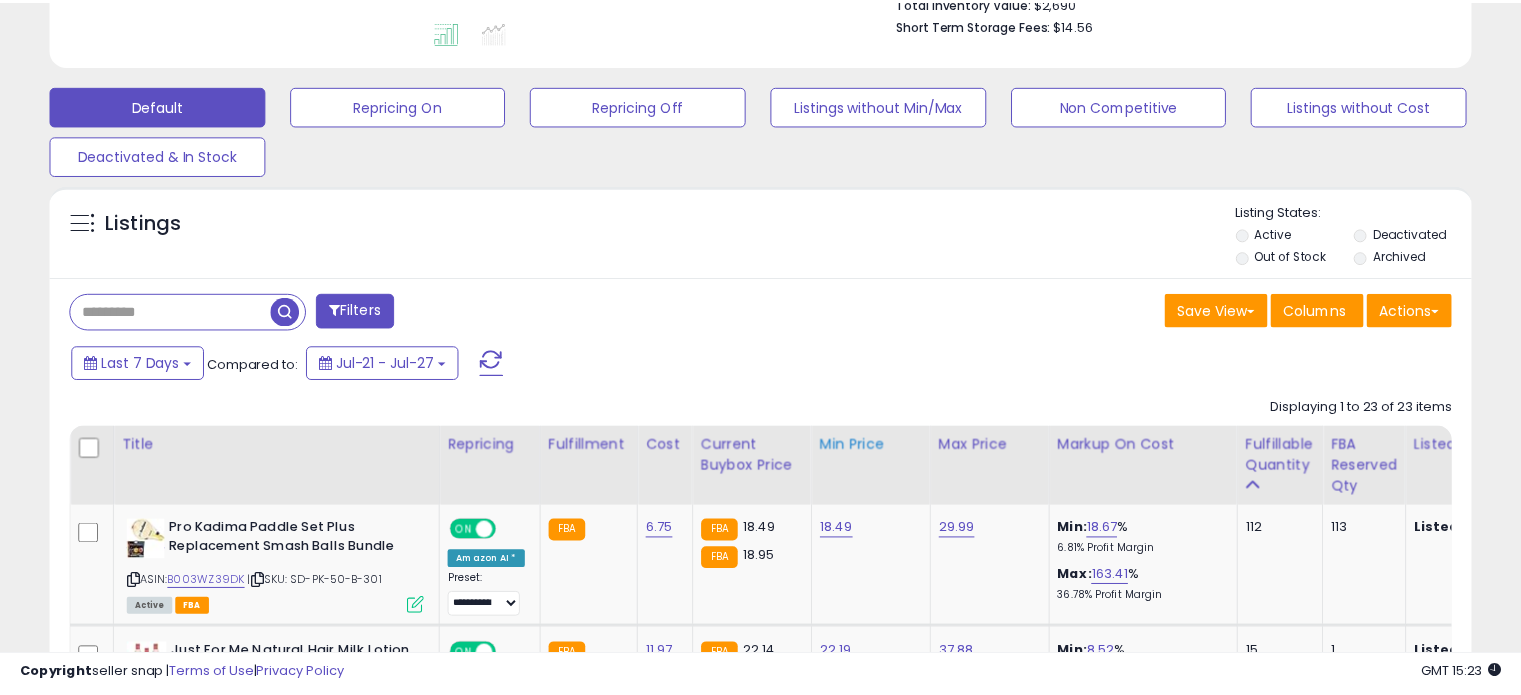 scroll, scrollTop: 744, scrollLeft: 0, axis: vertical 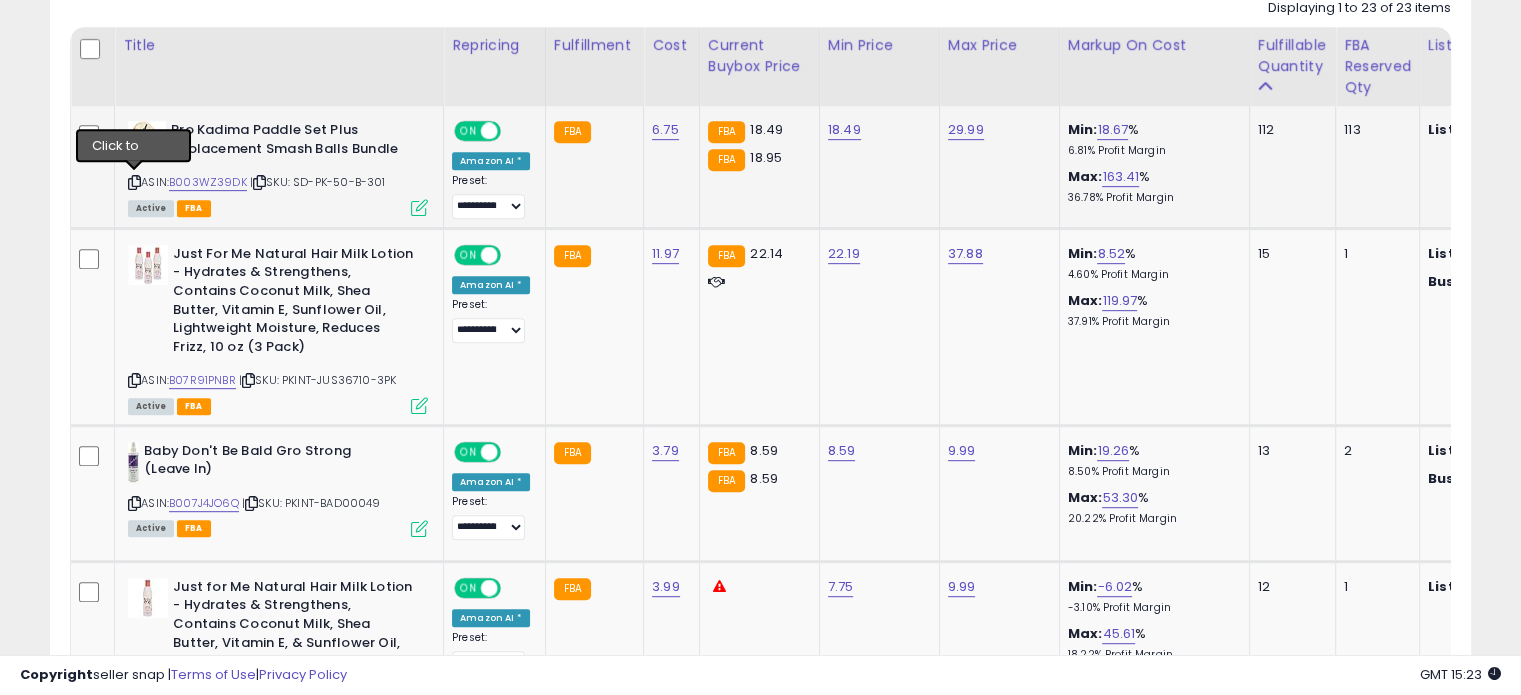 click at bounding box center (134, 182) 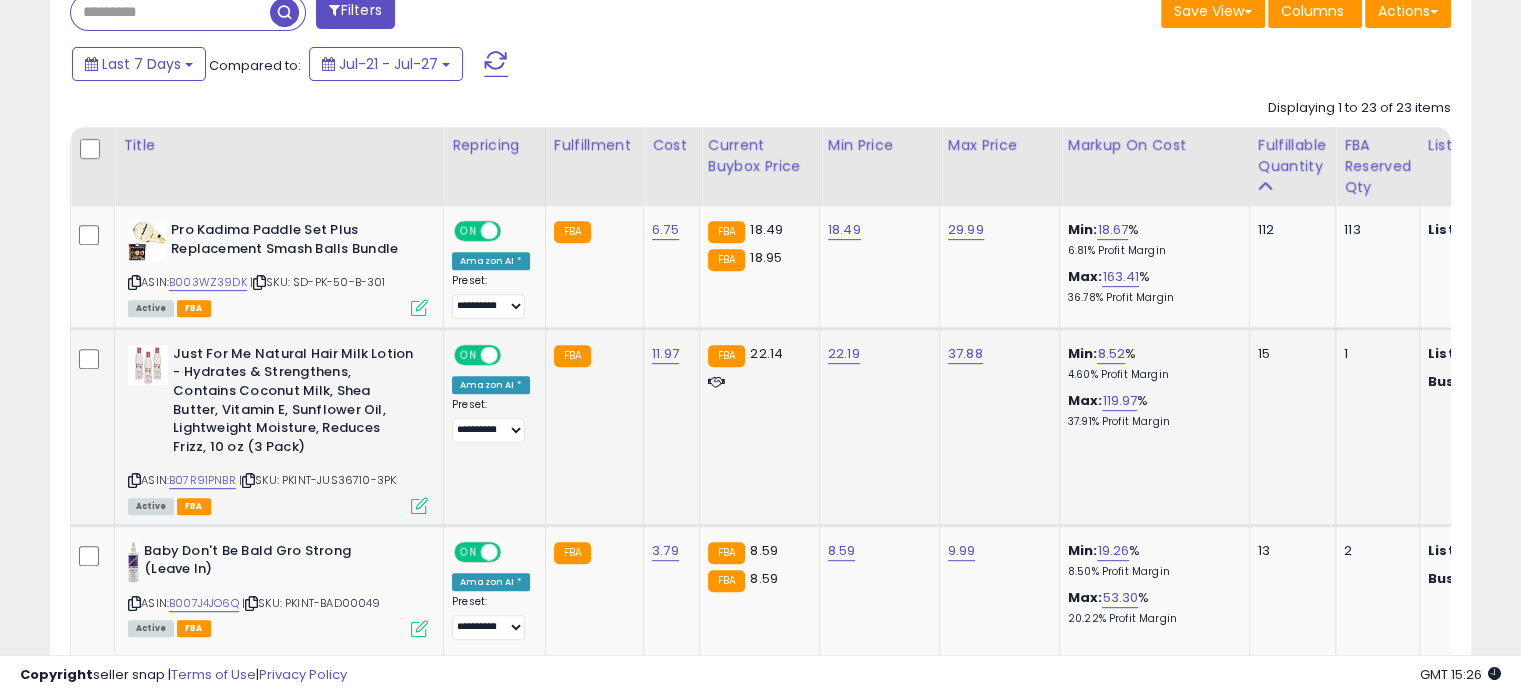 scroll, scrollTop: 944, scrollLeft: 0, axis: vertical 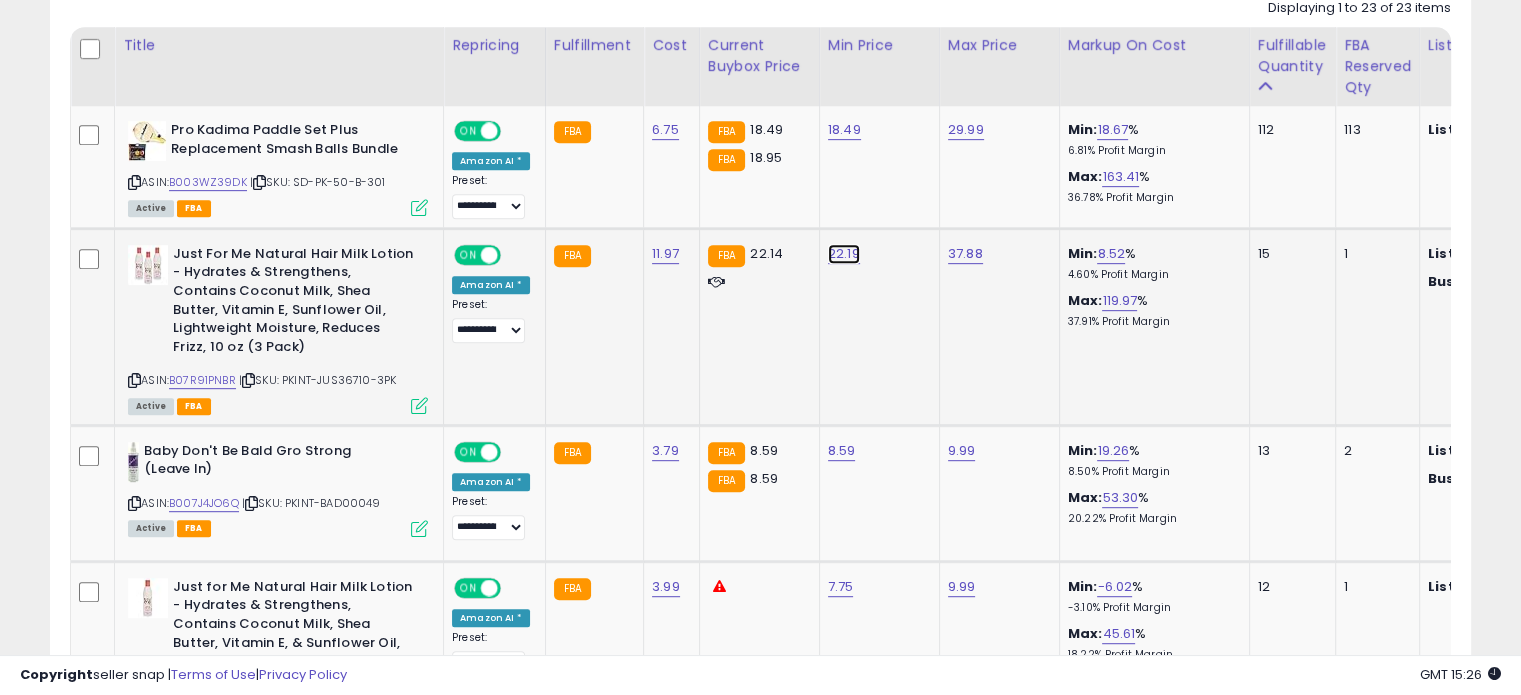 click on "22.19" at bounding box center [844, 130] 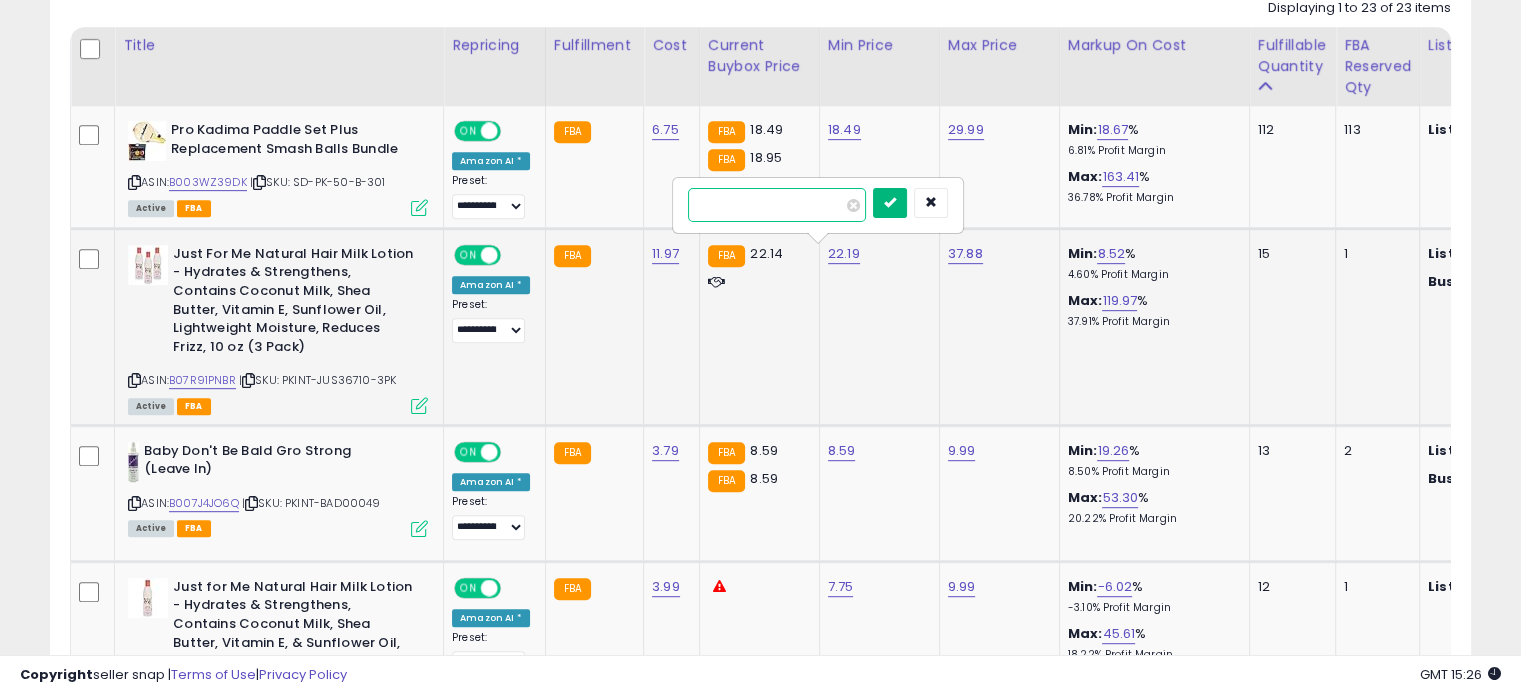 type on "*****" 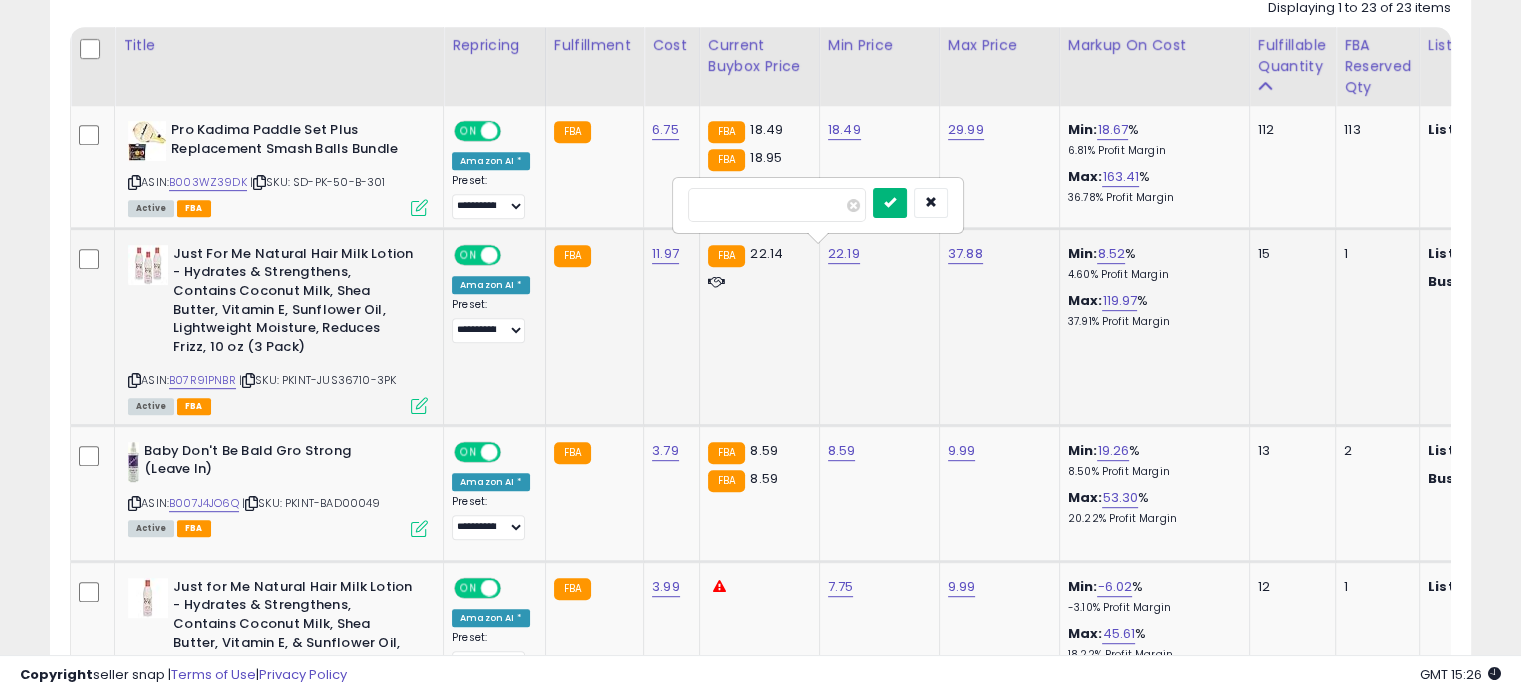 click at bounding box center (890, 202) 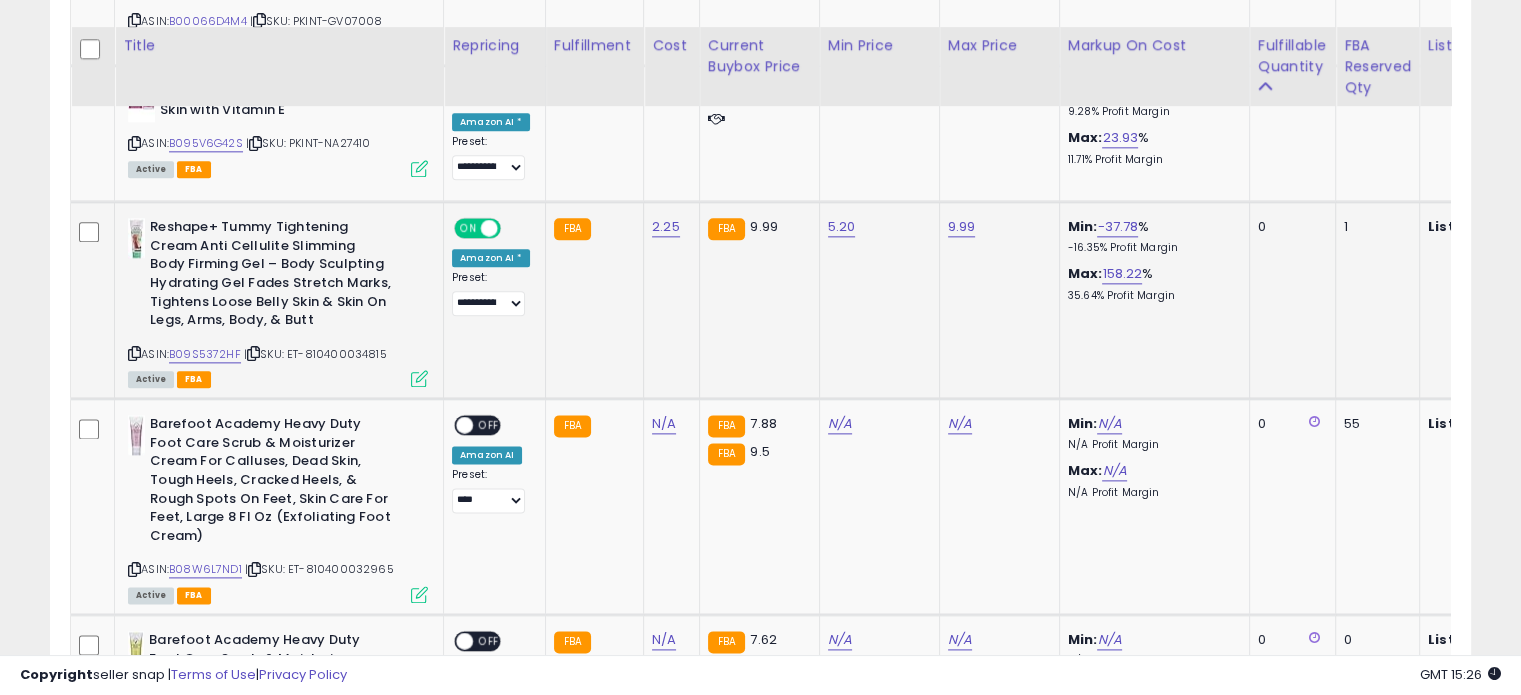 scroll, scrollTop: 2544, scrollLeft: 0, axis: vertical 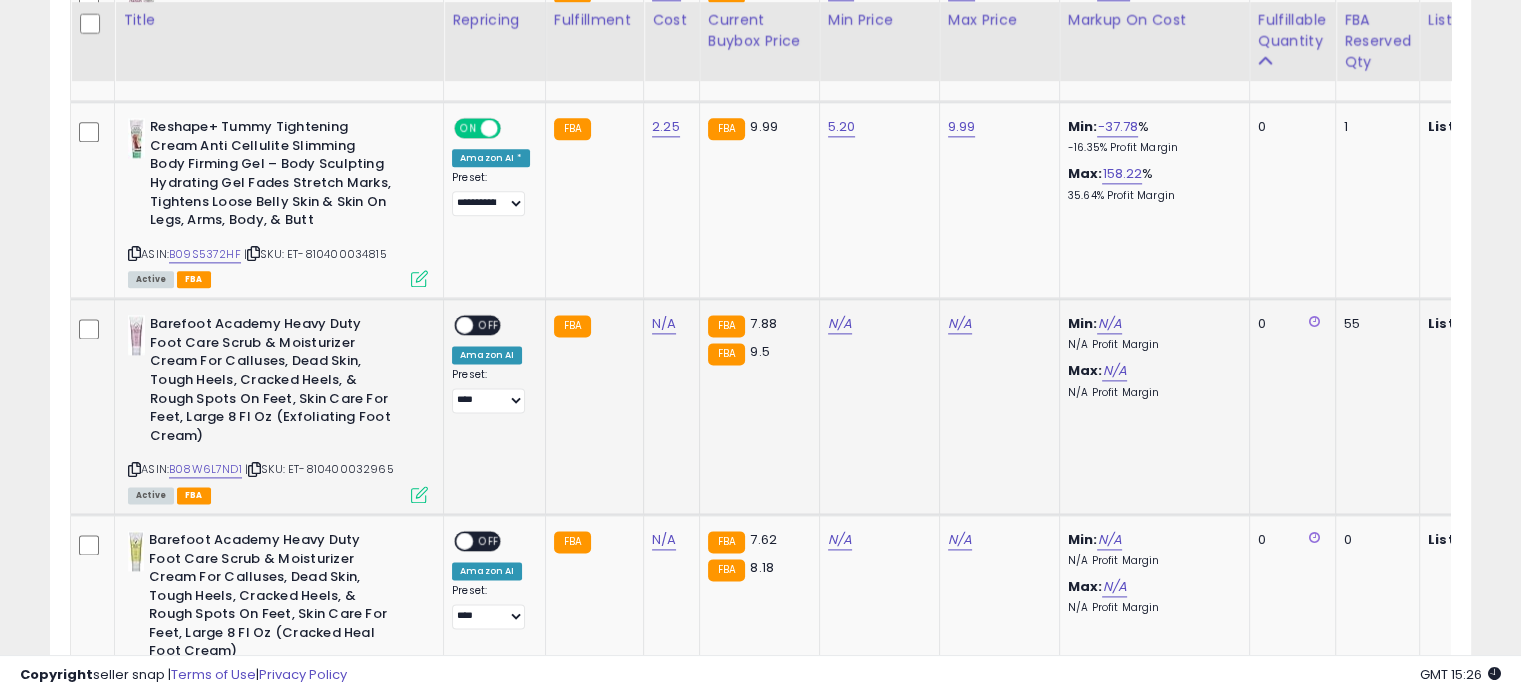 click on "OFF" at bounding box center (489, 325) 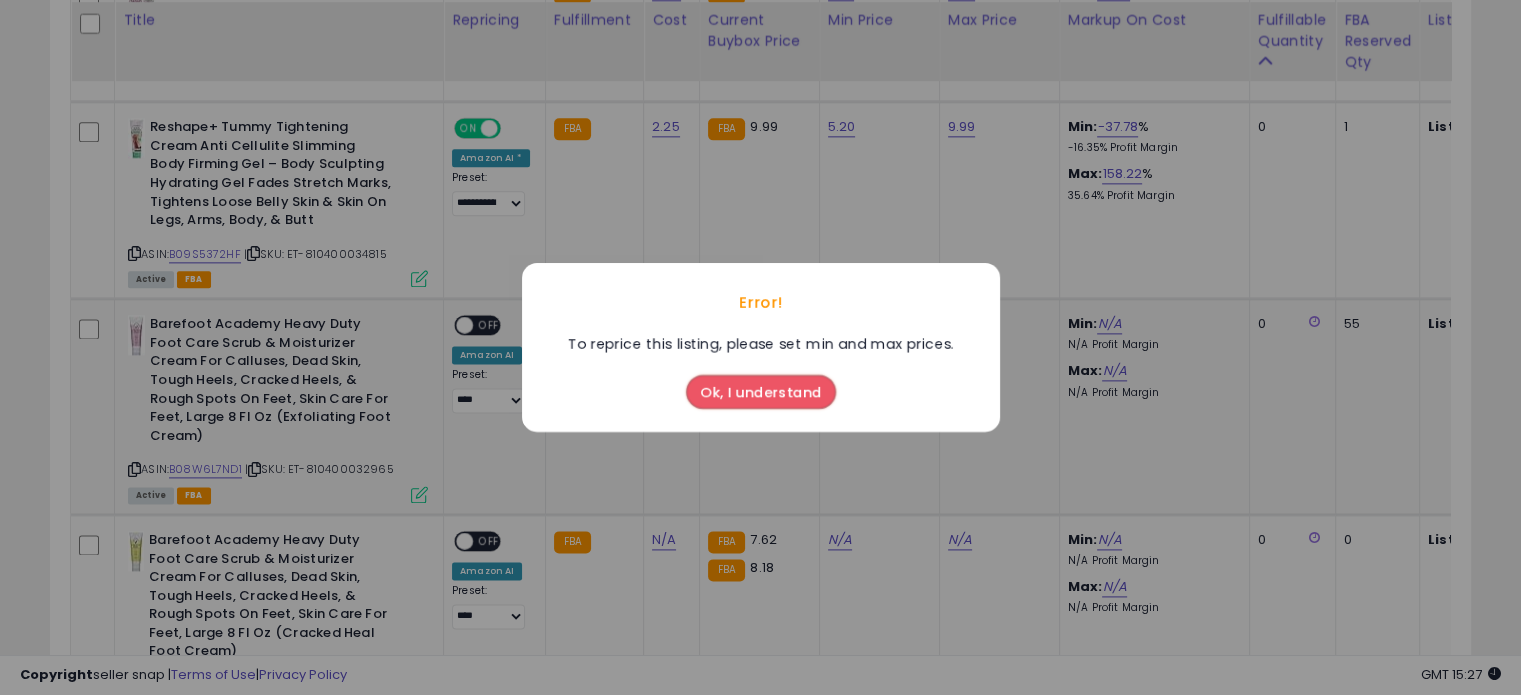 click on "Ok, I understand" at bounding box center [761, 392] 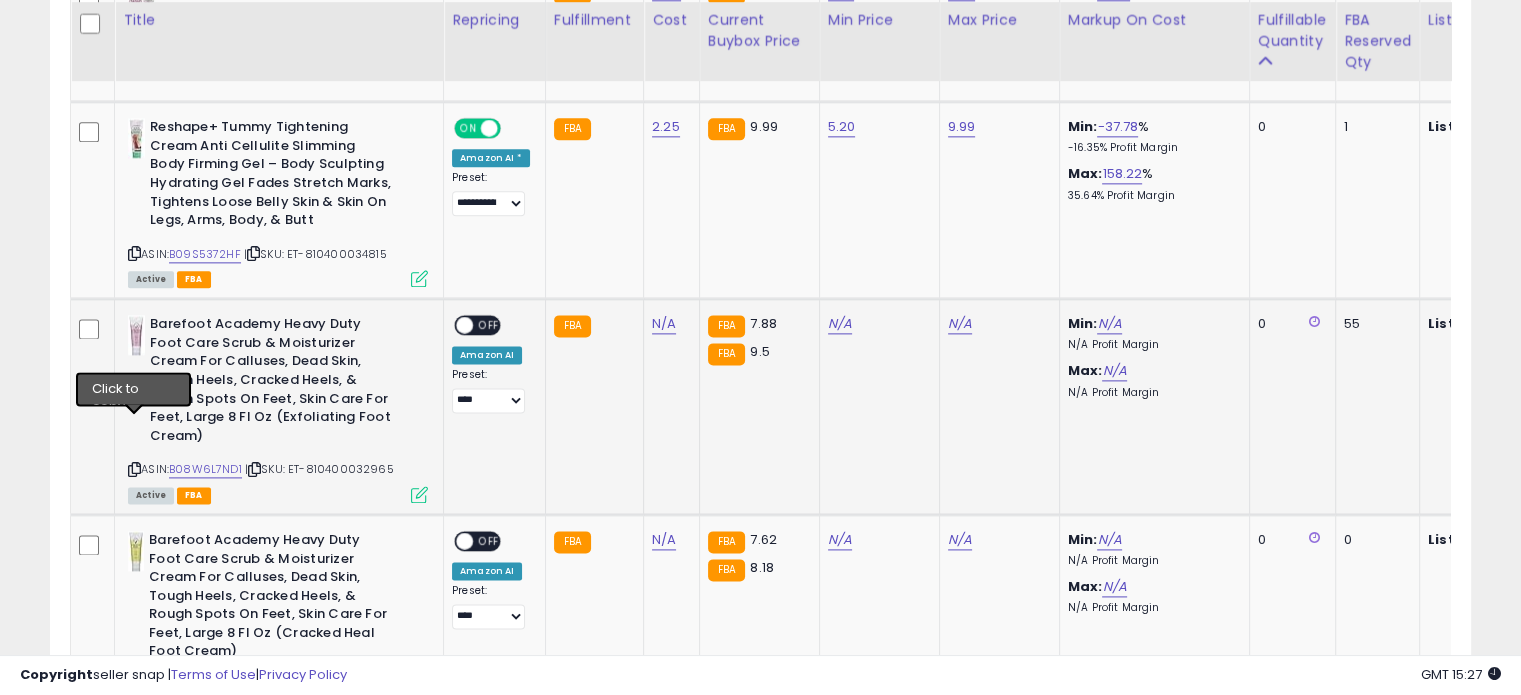 click at bounding box center [134, 469] 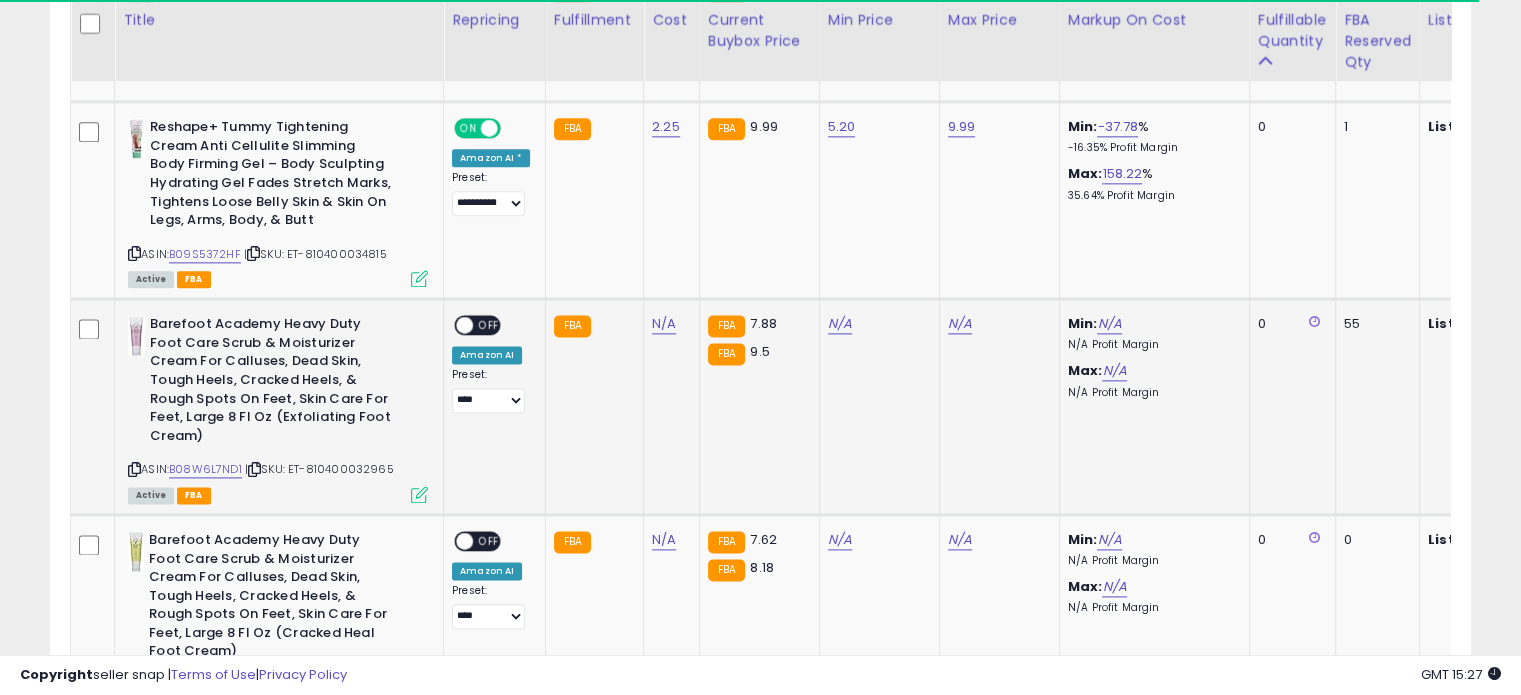 drag, startPoint x: 392, startPoint y: 426, endPoint x: 308, endPoint y: 426, distance: 84 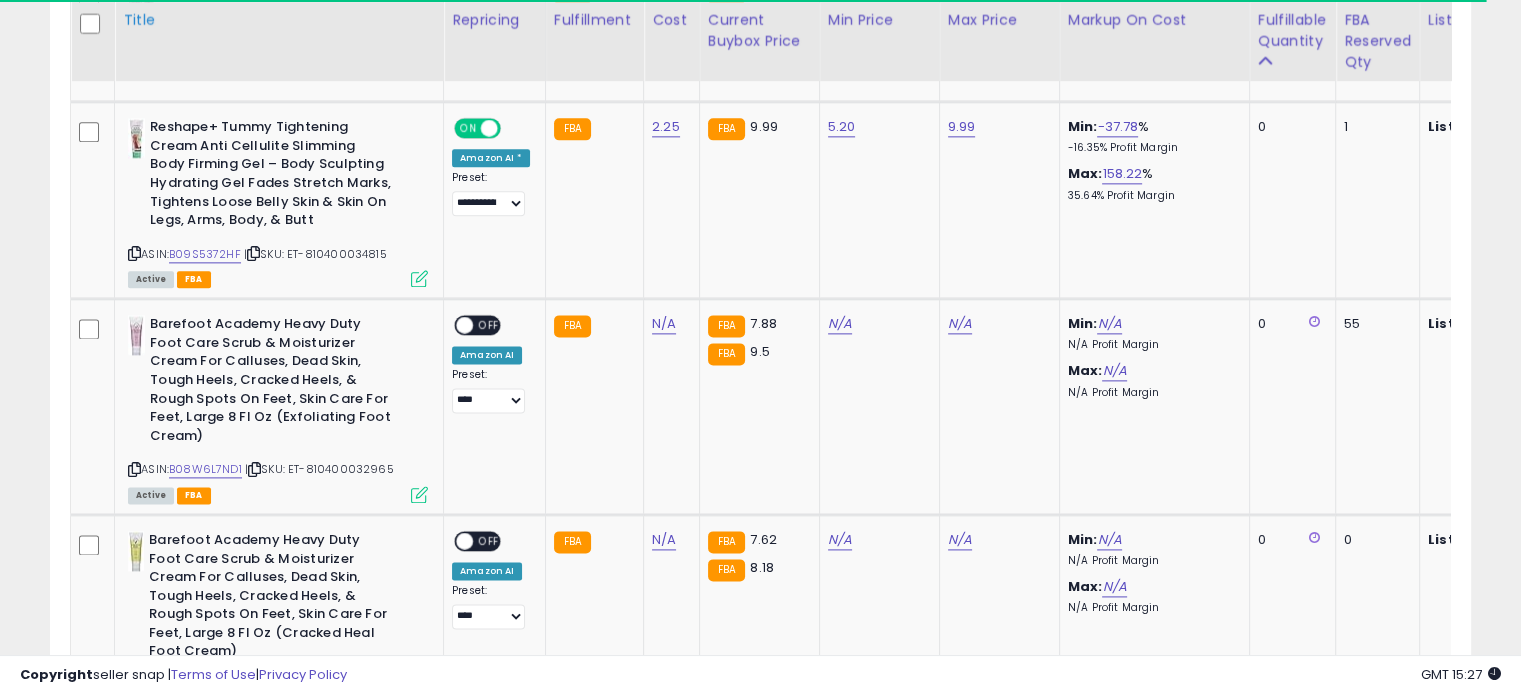 copy on "[NUMBER]" 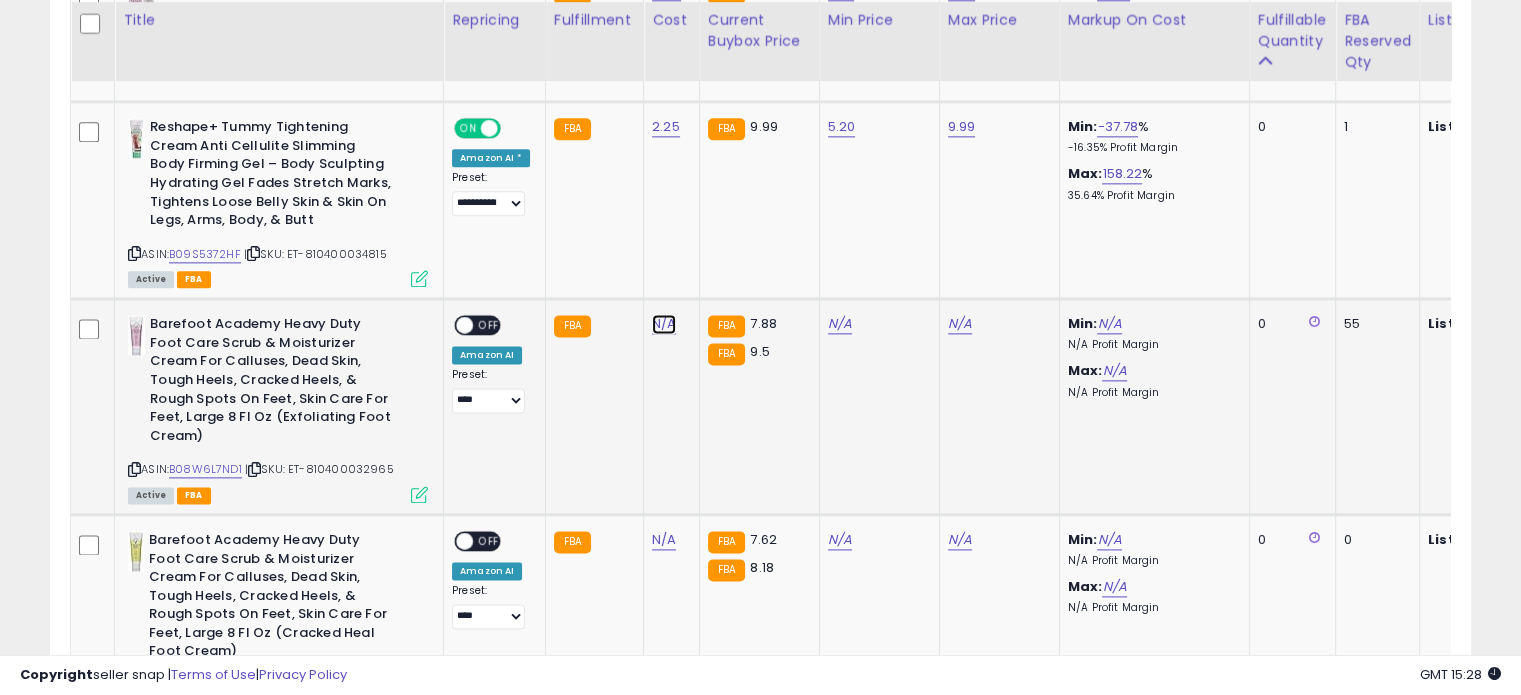 click on "N/A" at bounding box center [664, 324] 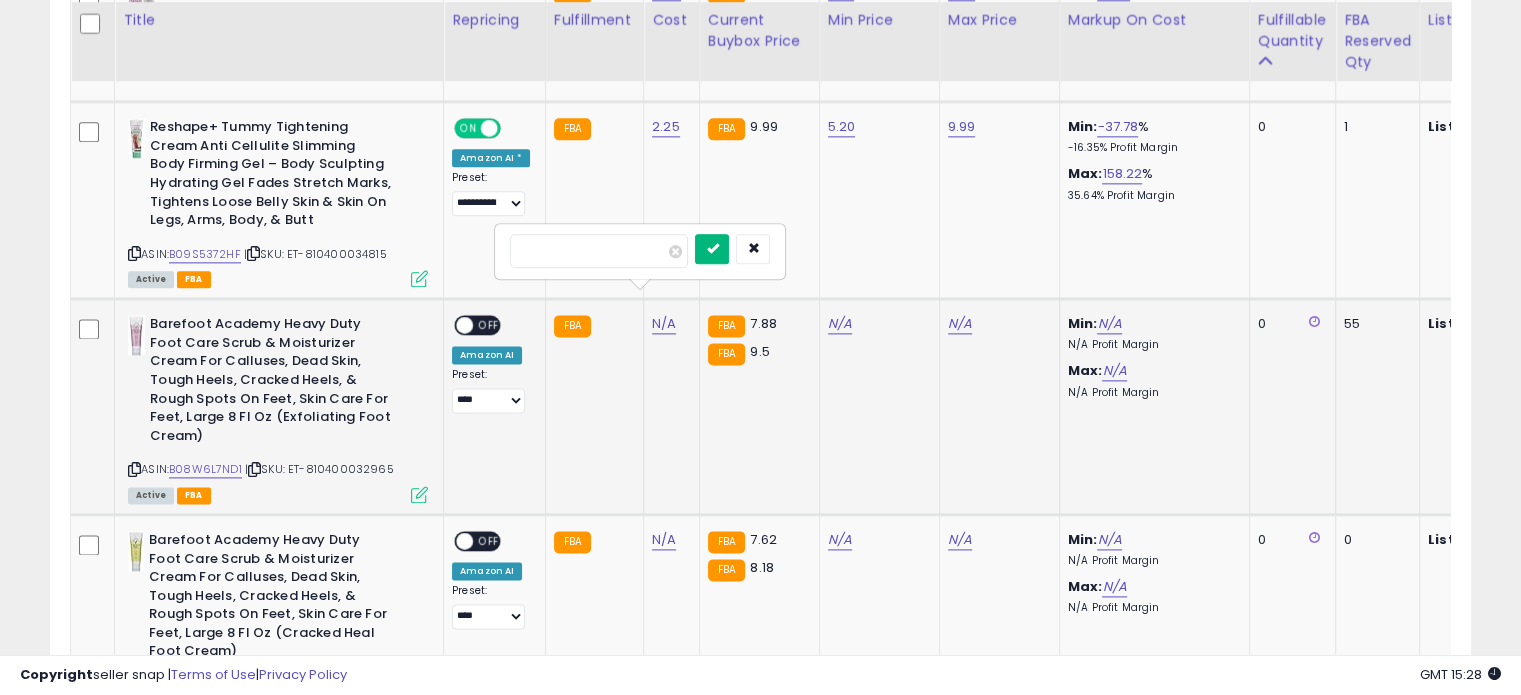 type on "****" 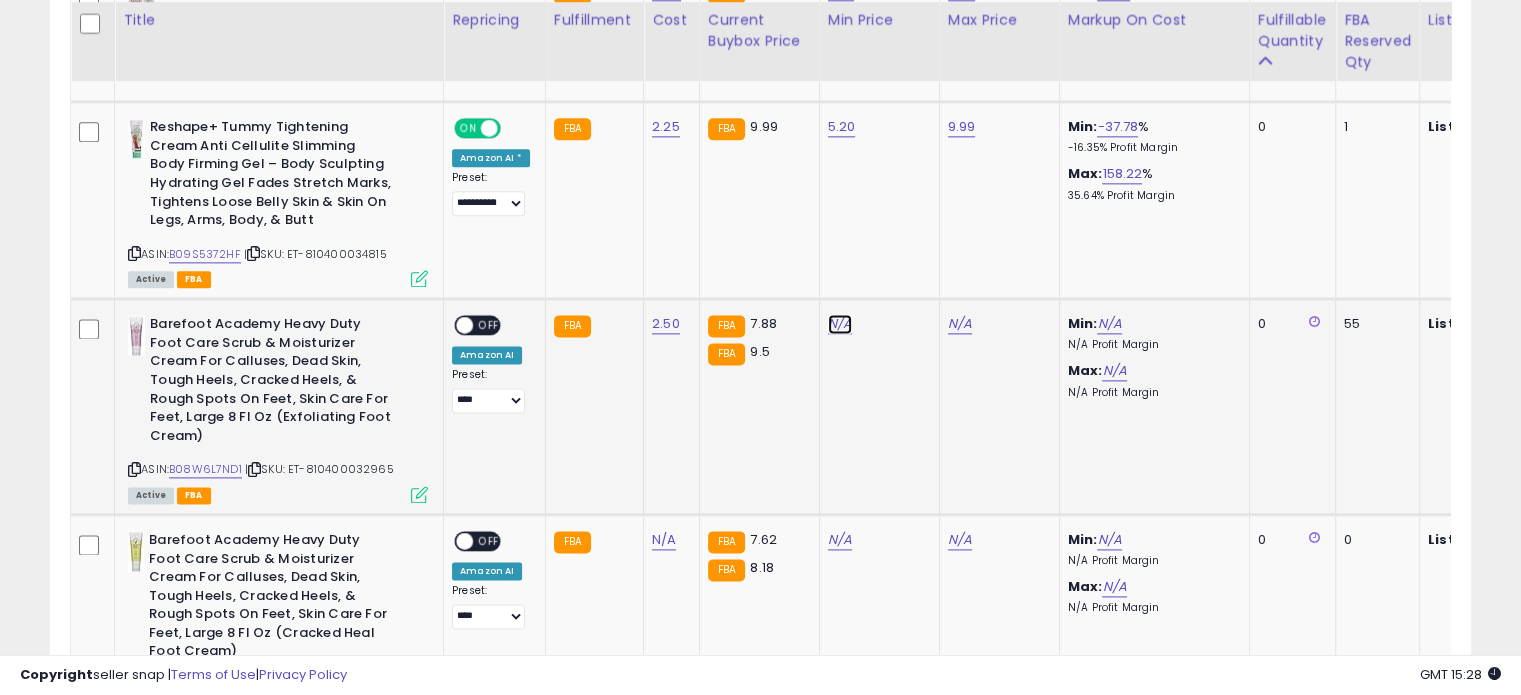 click on "N/A" at bounding box center [840, 324] 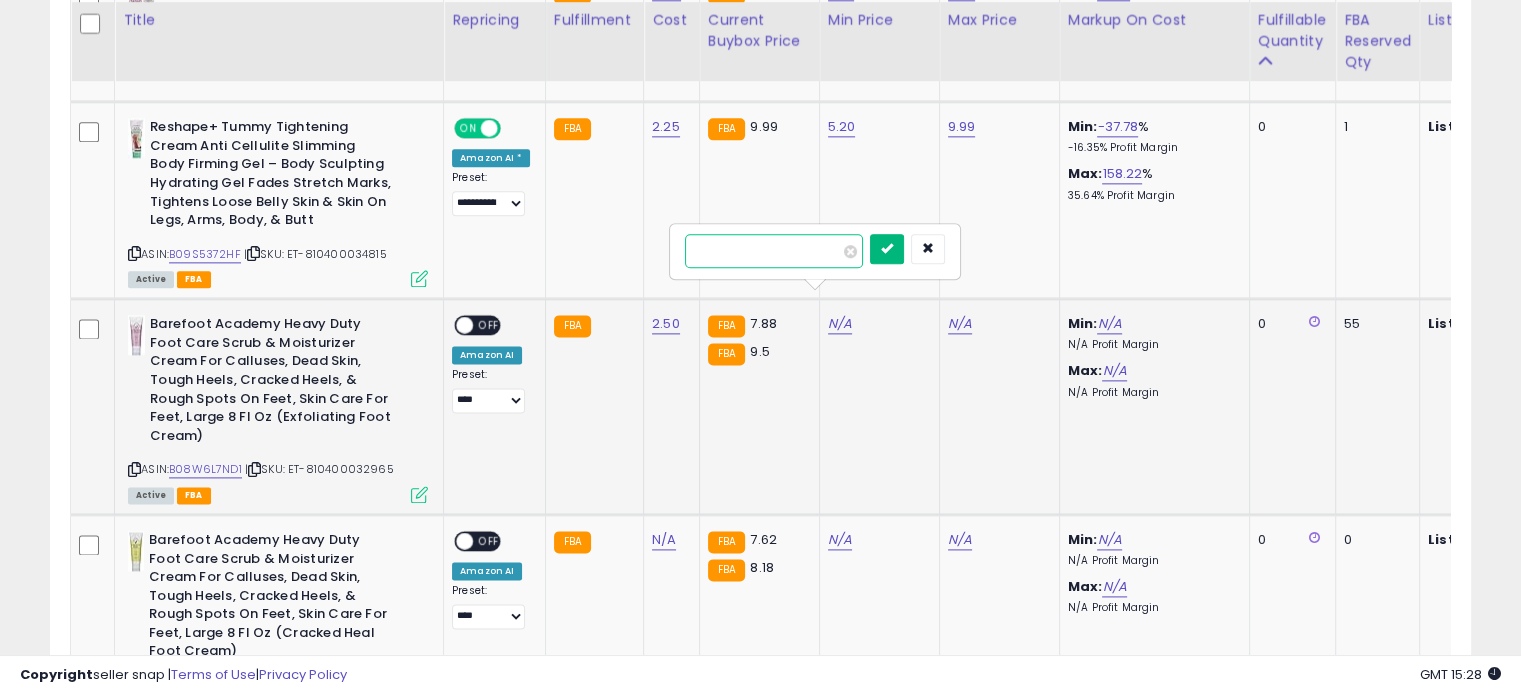 type on "****" 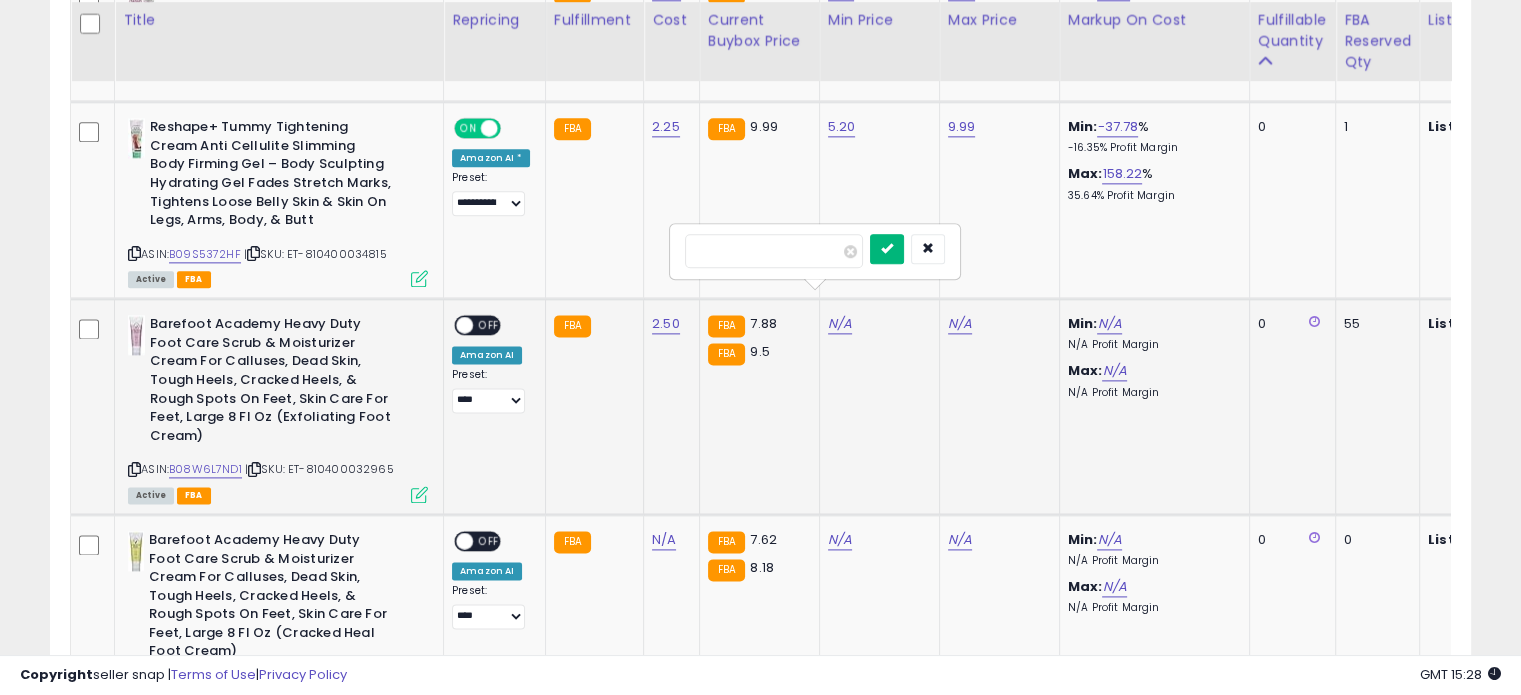 click at bounding box center [887, 248] 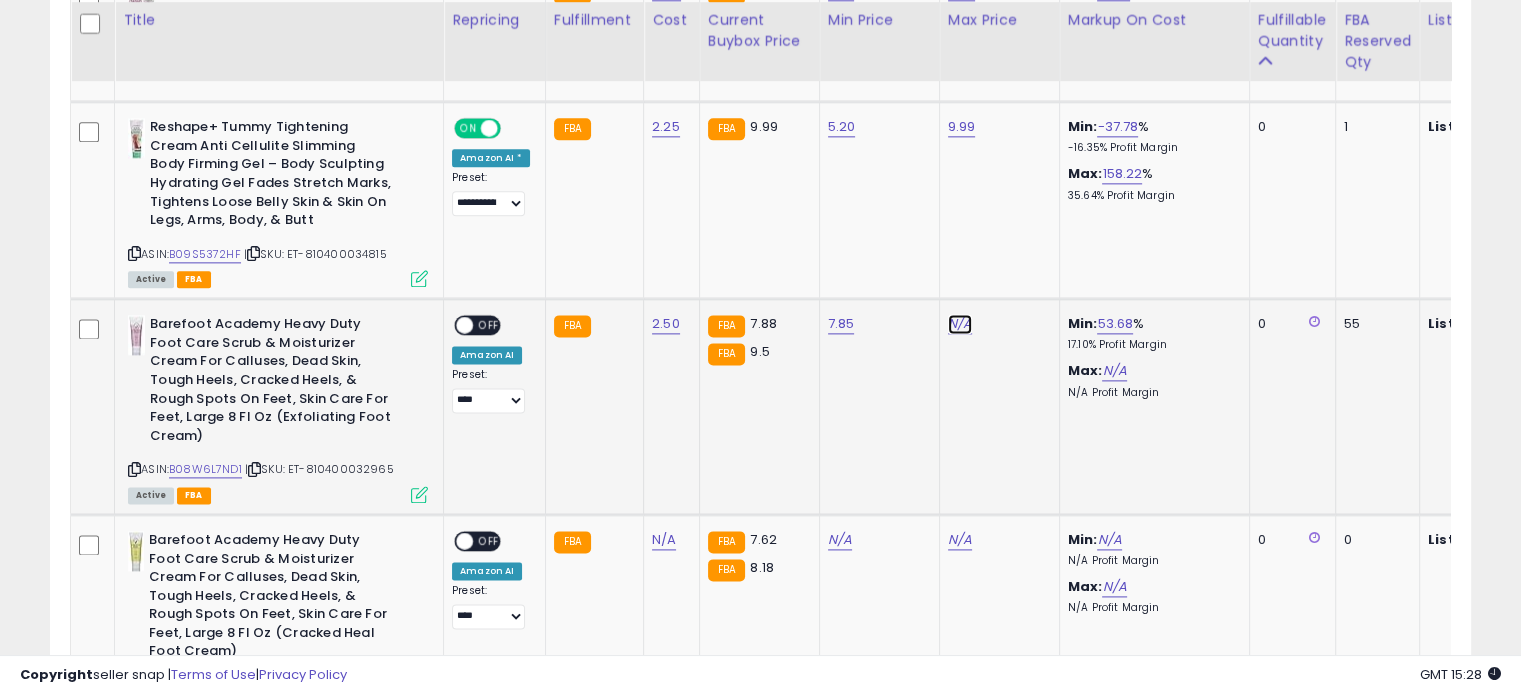 click on "N/A" at bounding box center (960, 324) 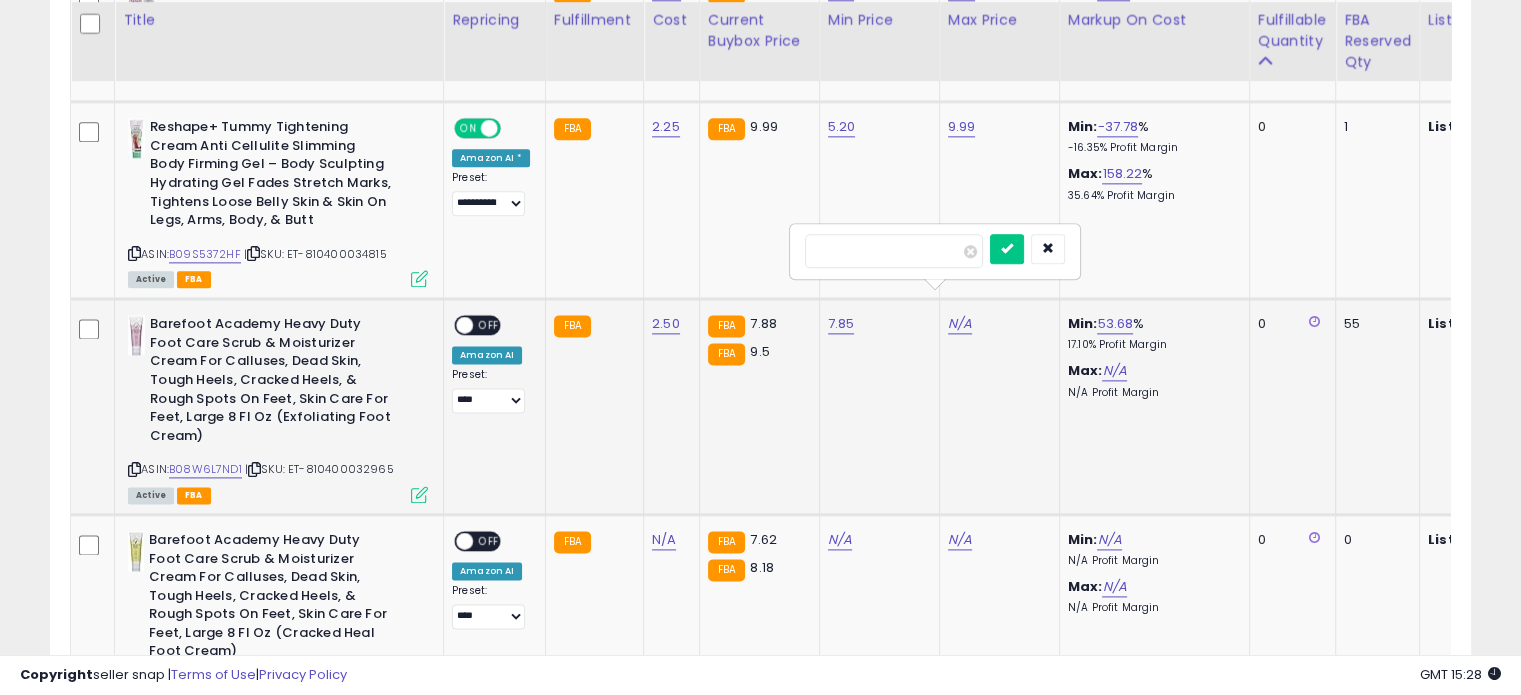 type on "****" 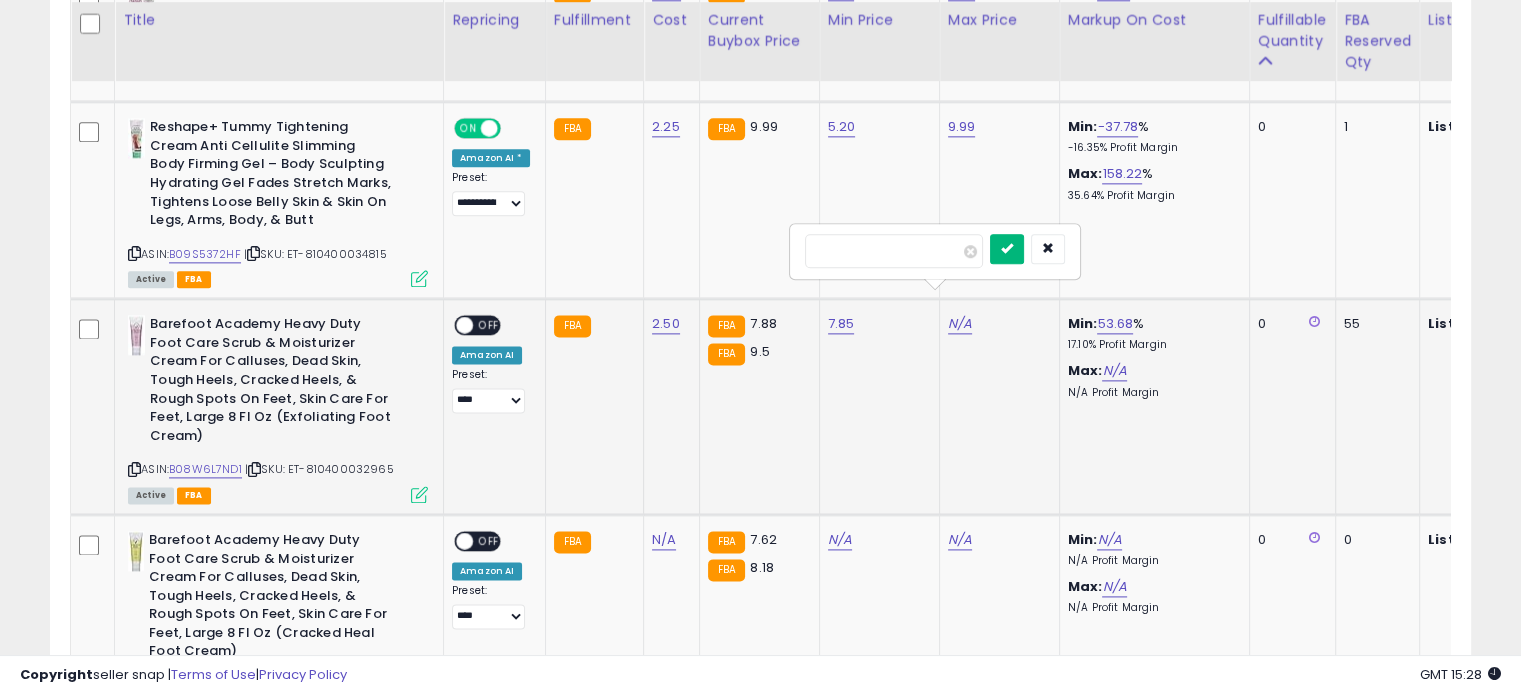 click at bounding box center [1007, 248] 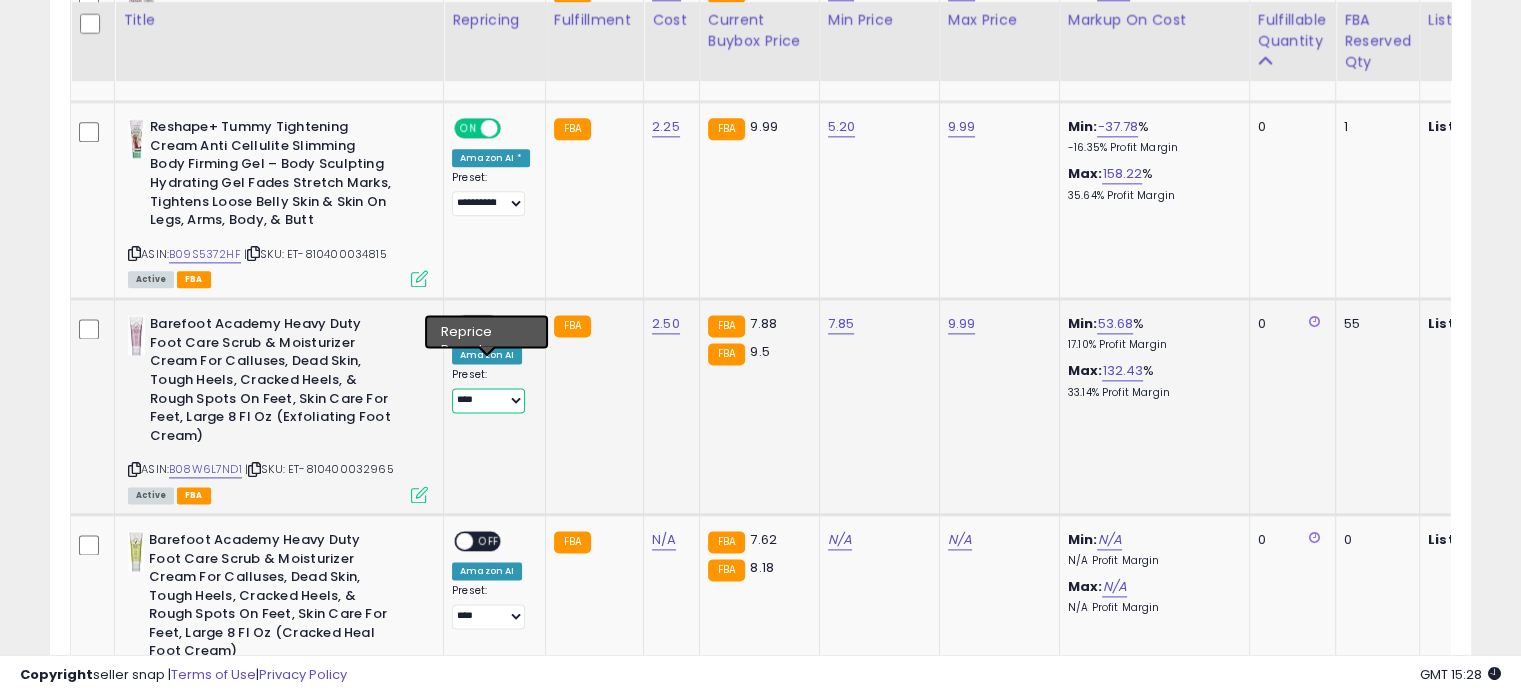click on "[ADDRESS]" at bounding box center [488, 400] 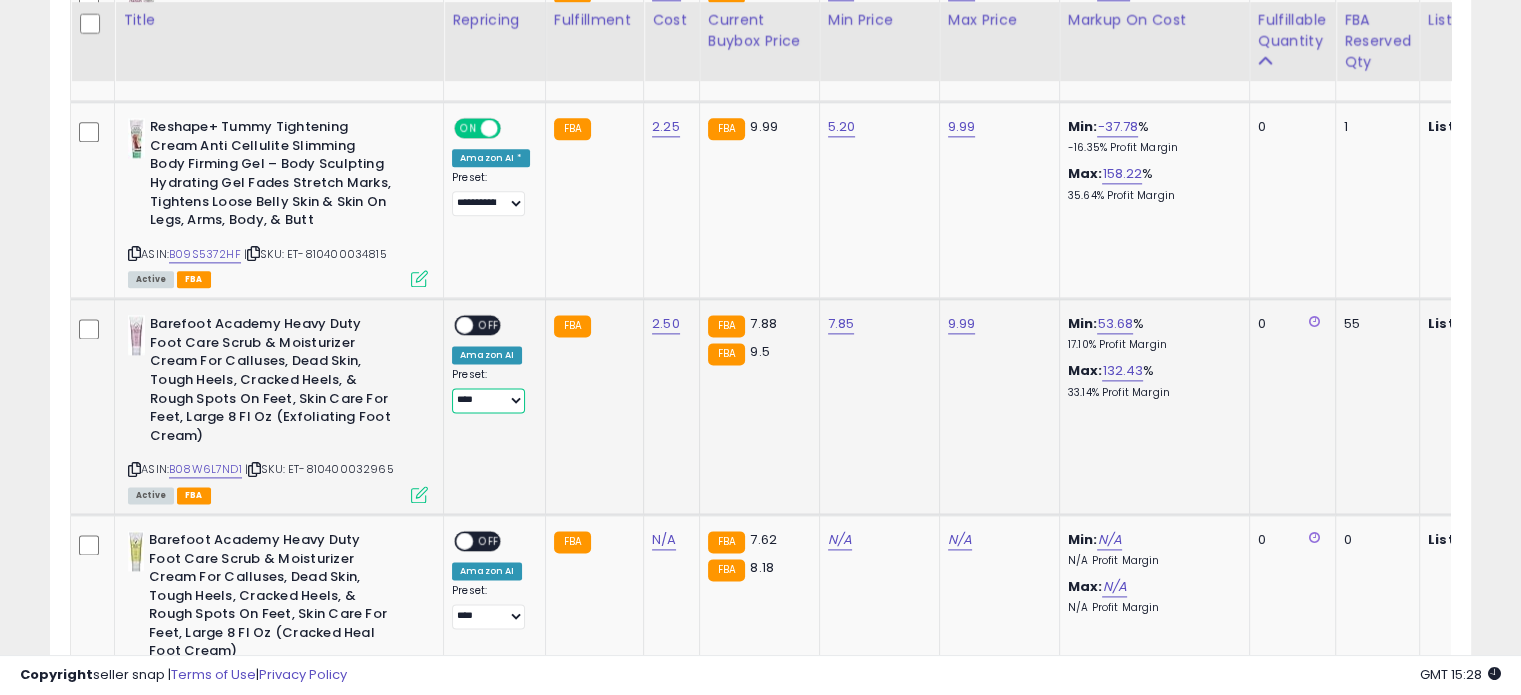 select on "**********" 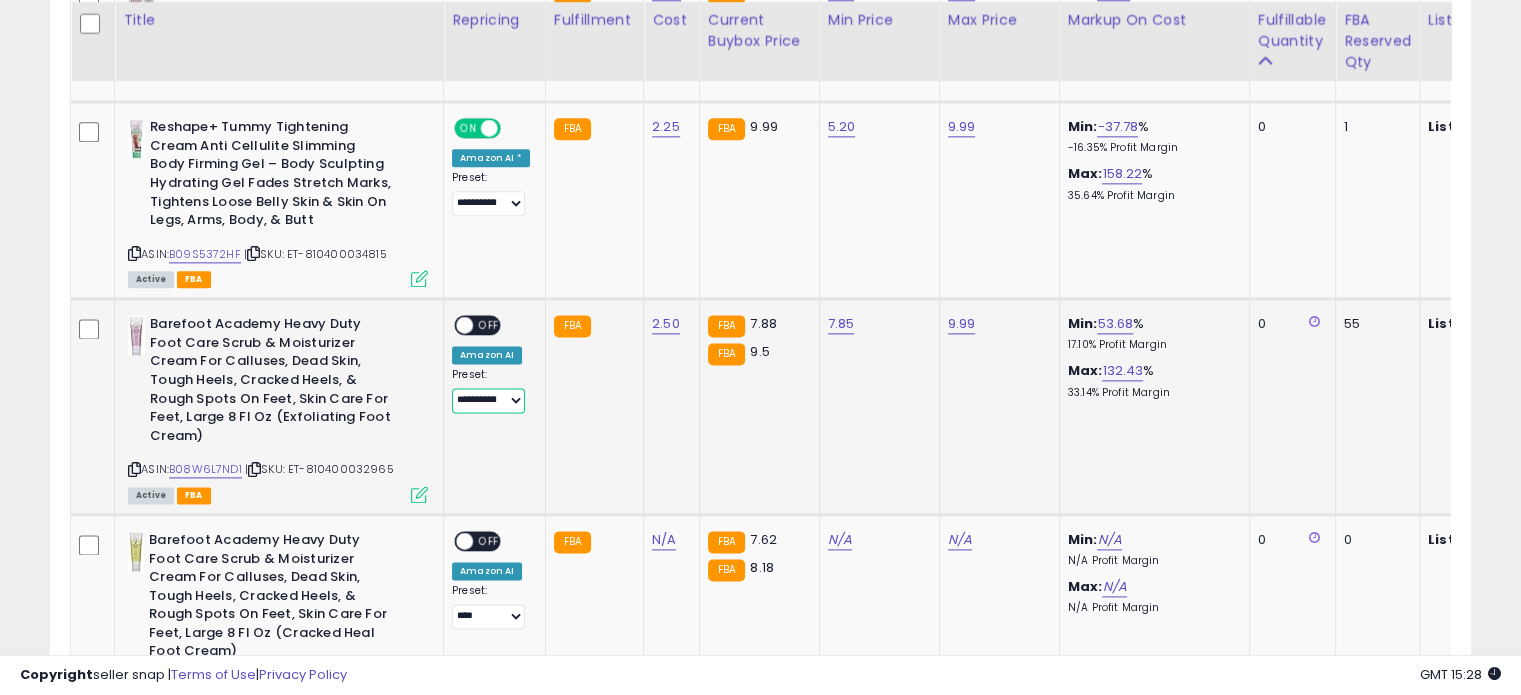 click on "[ADDRESS]" at bounding box center [488, 400] 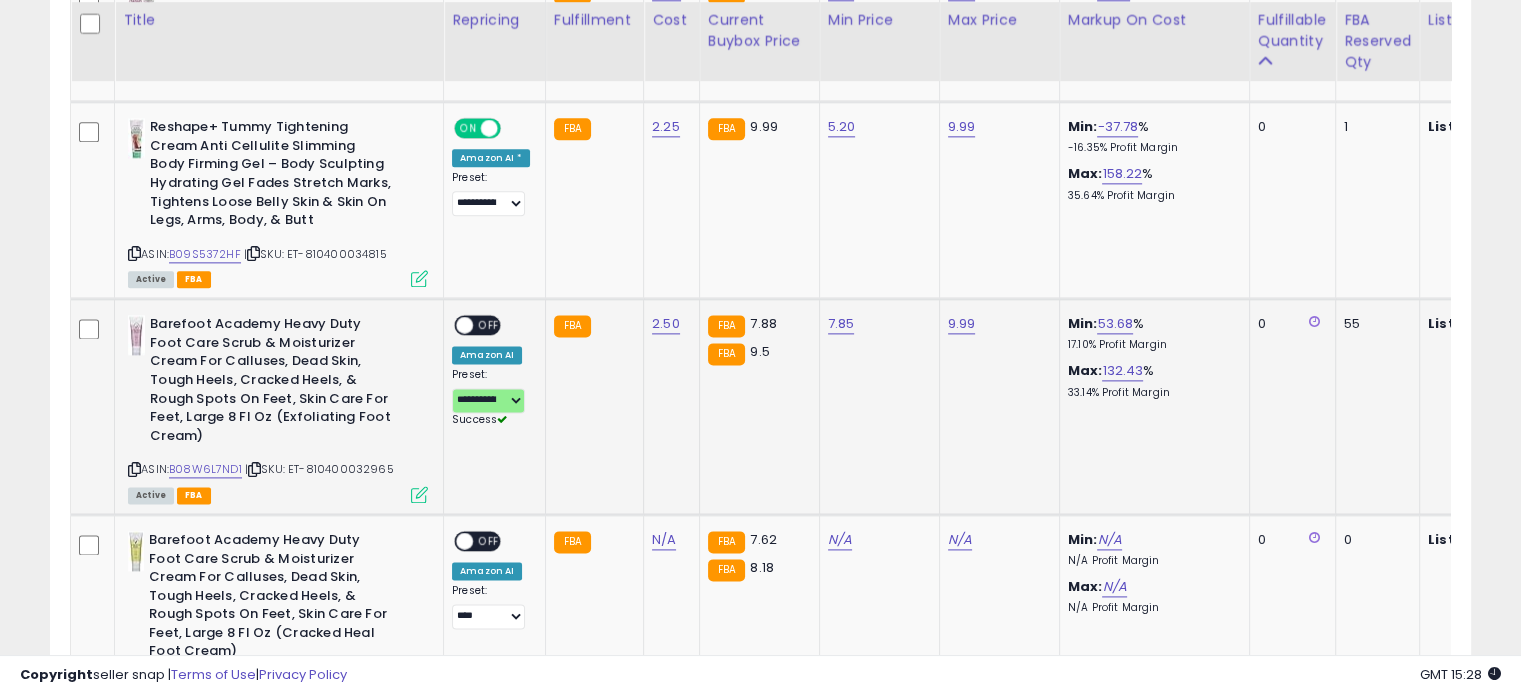 click on "OFF" at bounding box center [489, 325] 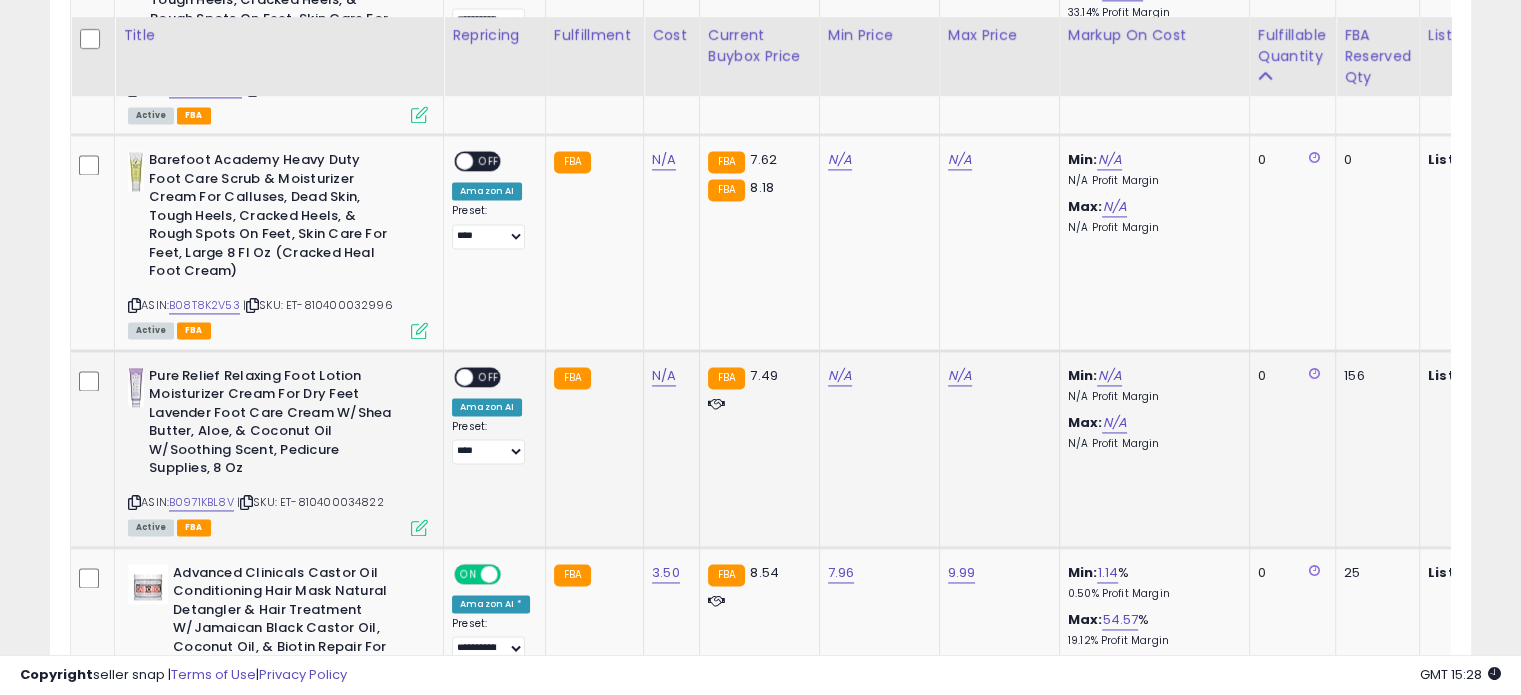 scroll, scrollTop: 2944, scrollLeft: 0, axis: vertical 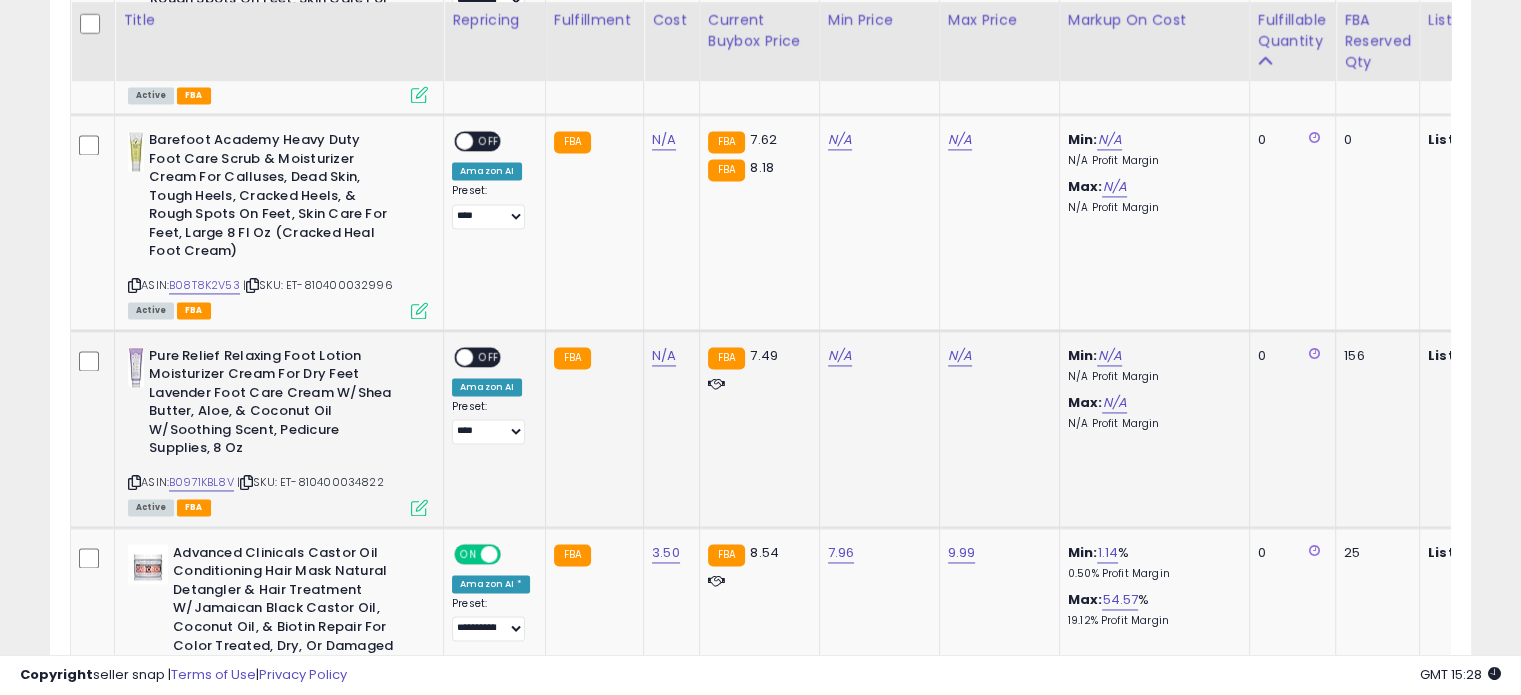 drag, startPoint x: 387, startPoint y: 415, endPoint x: 304, endPoint y: 416, distance: 83.00603 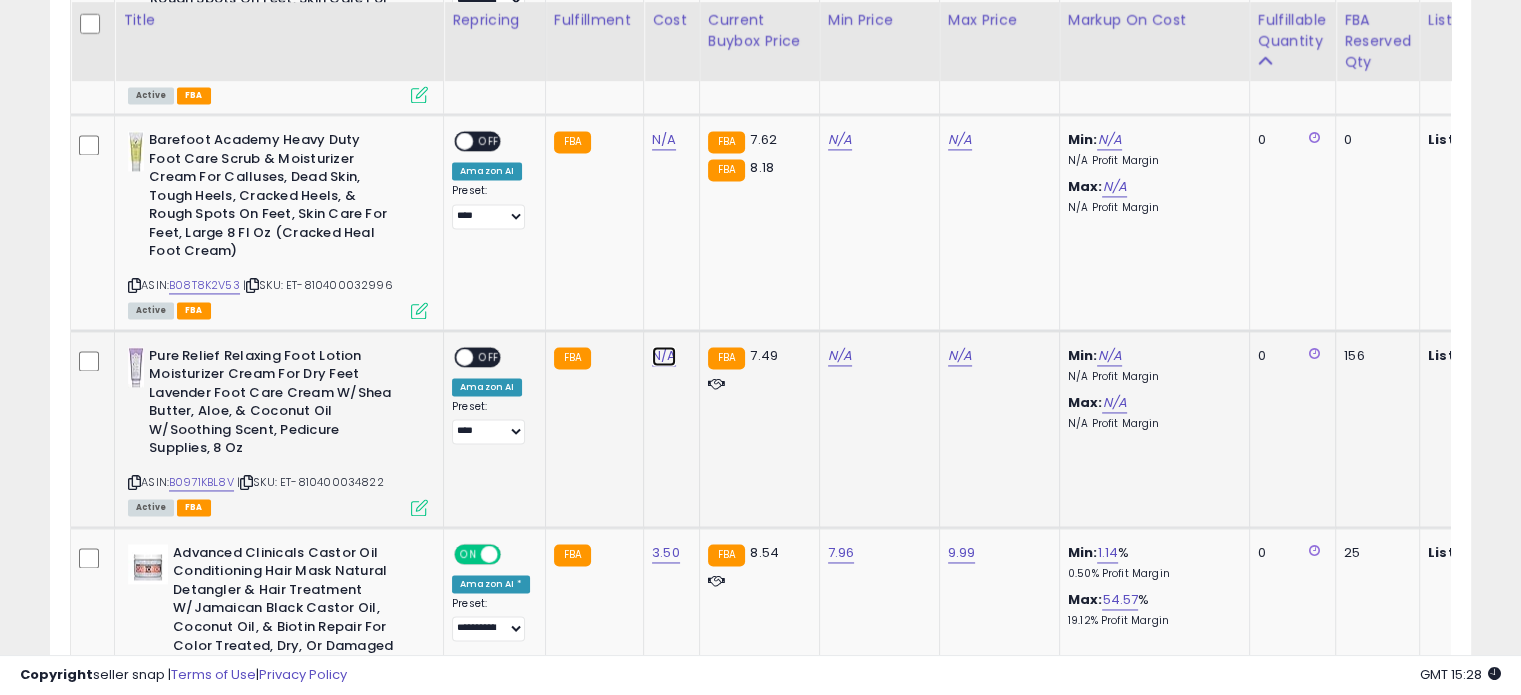 click on "N/A" at bounding box center [664, 140] 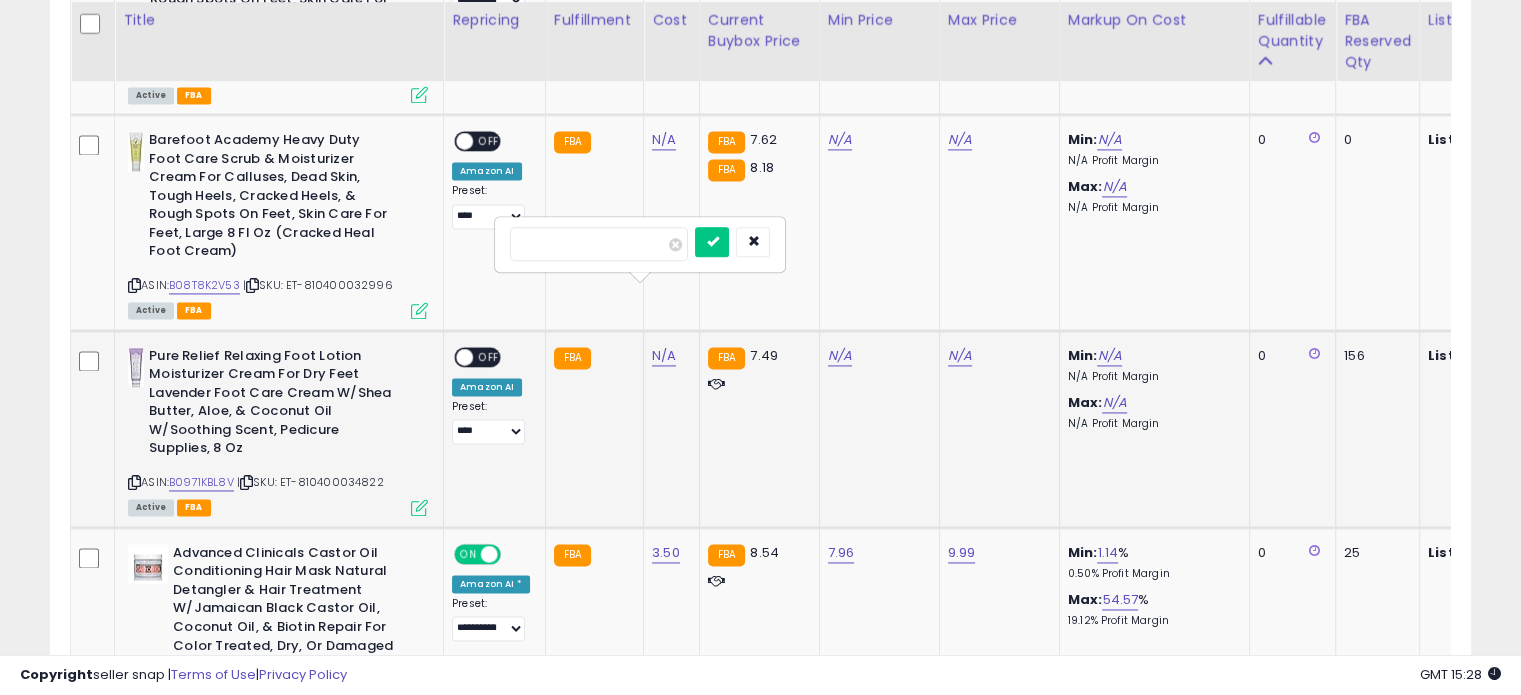 type on "****" 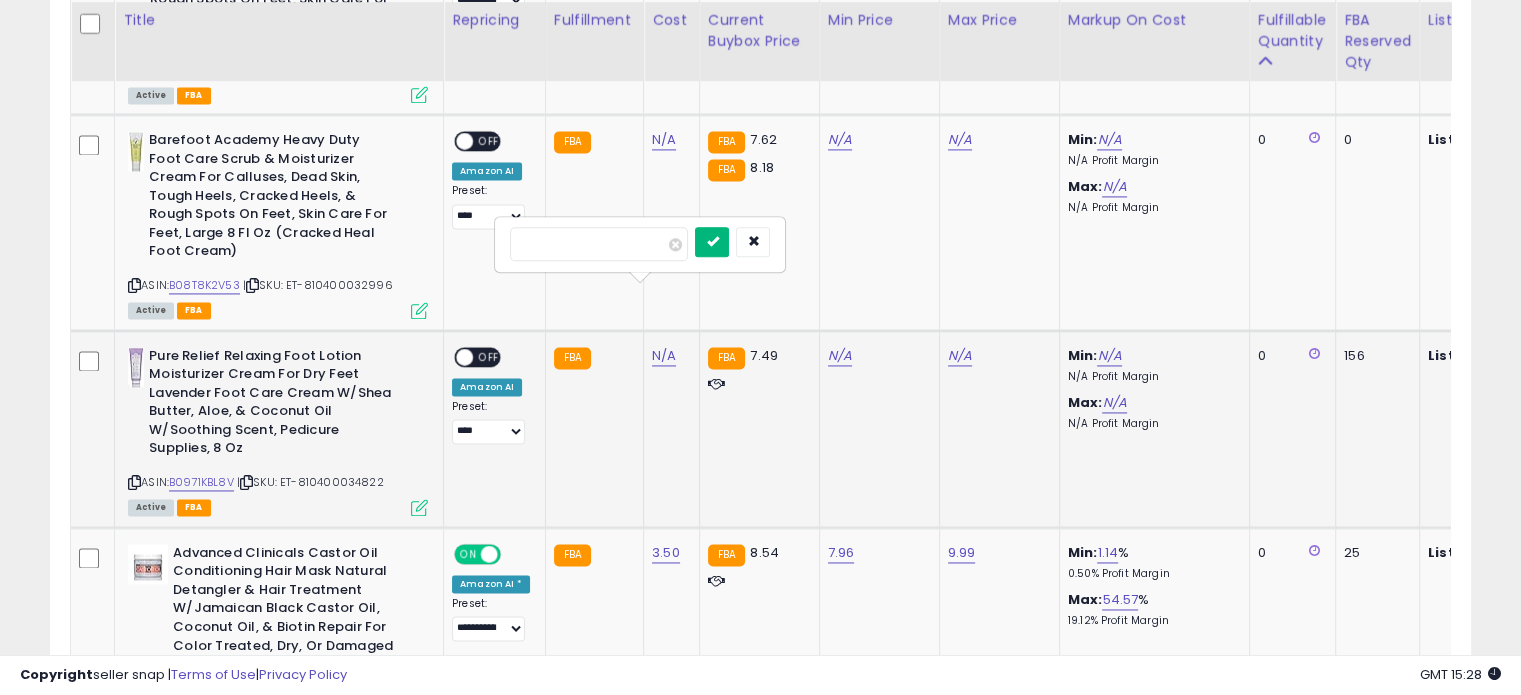 click at bounding box center [712, 242] 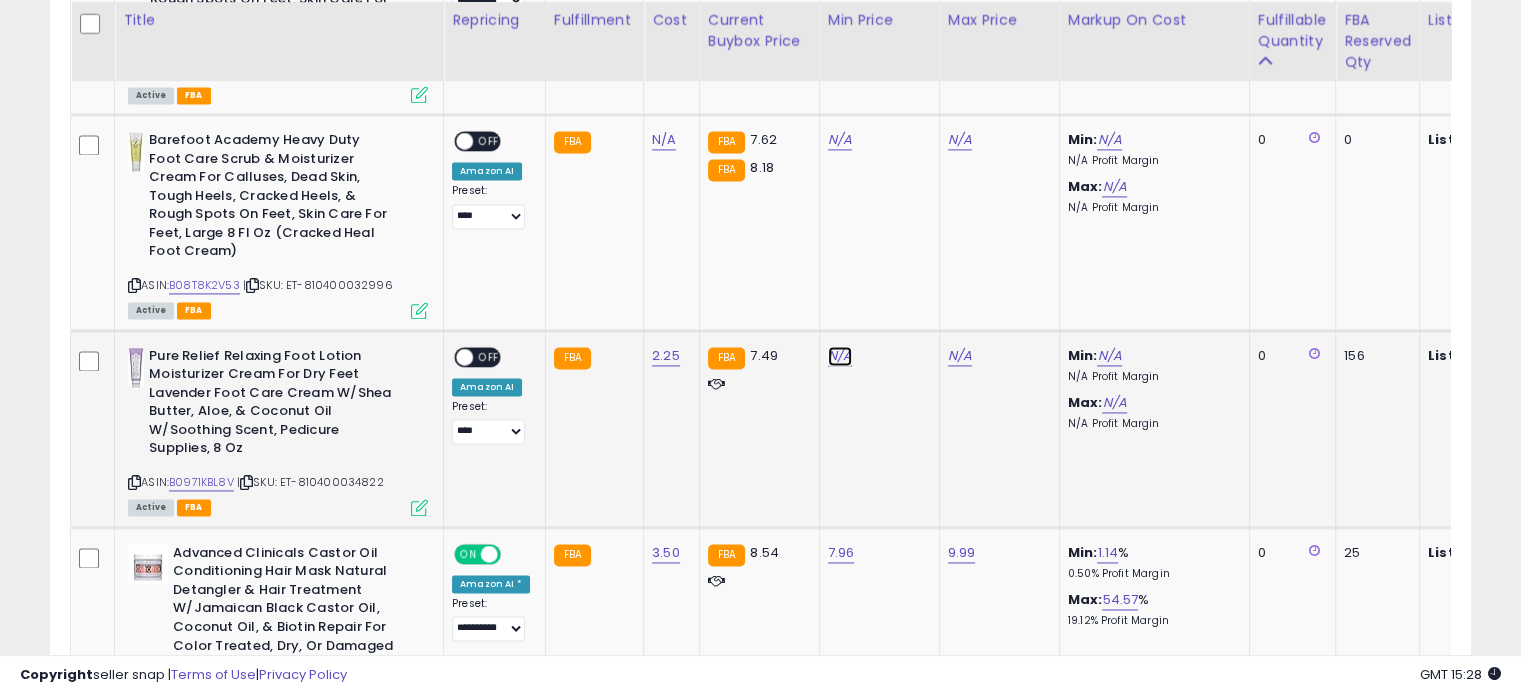 click on "N/A" at bounding box center [840, 140] 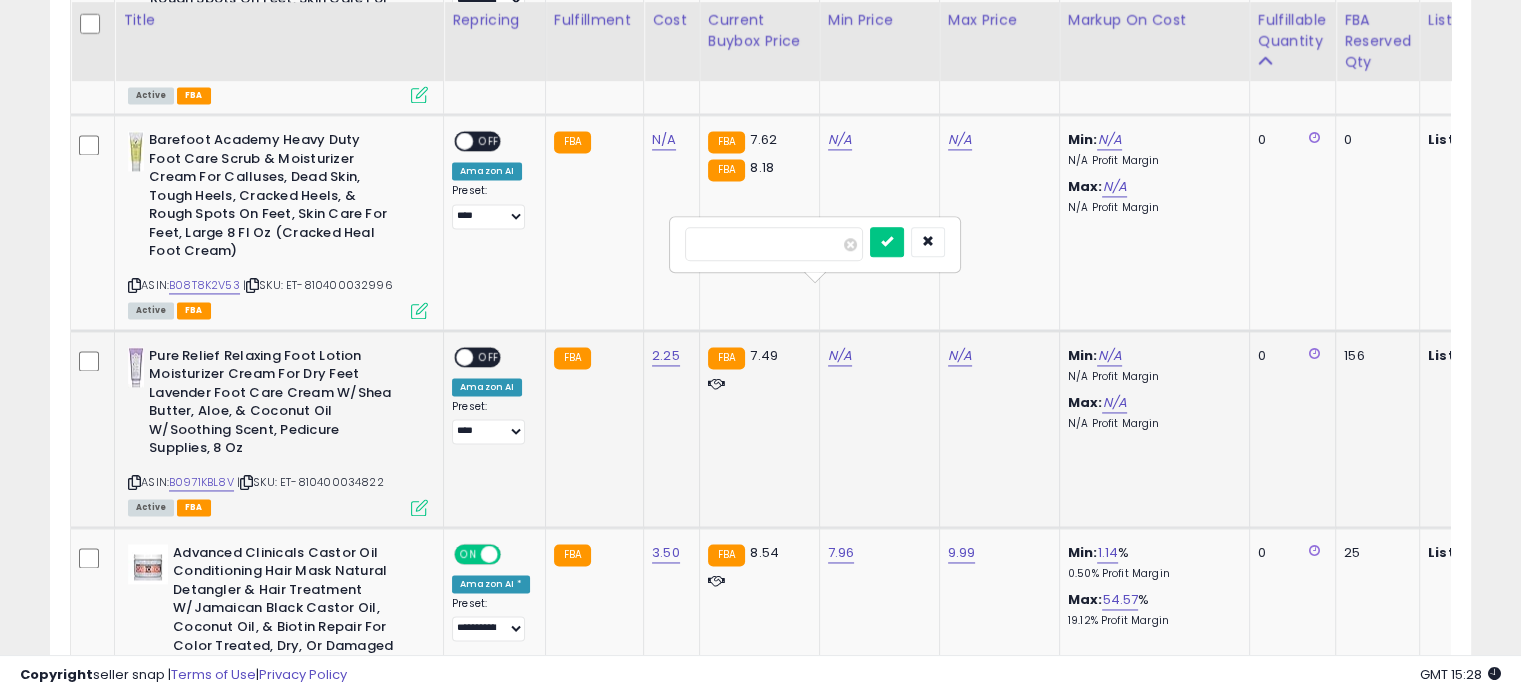 type on "****" 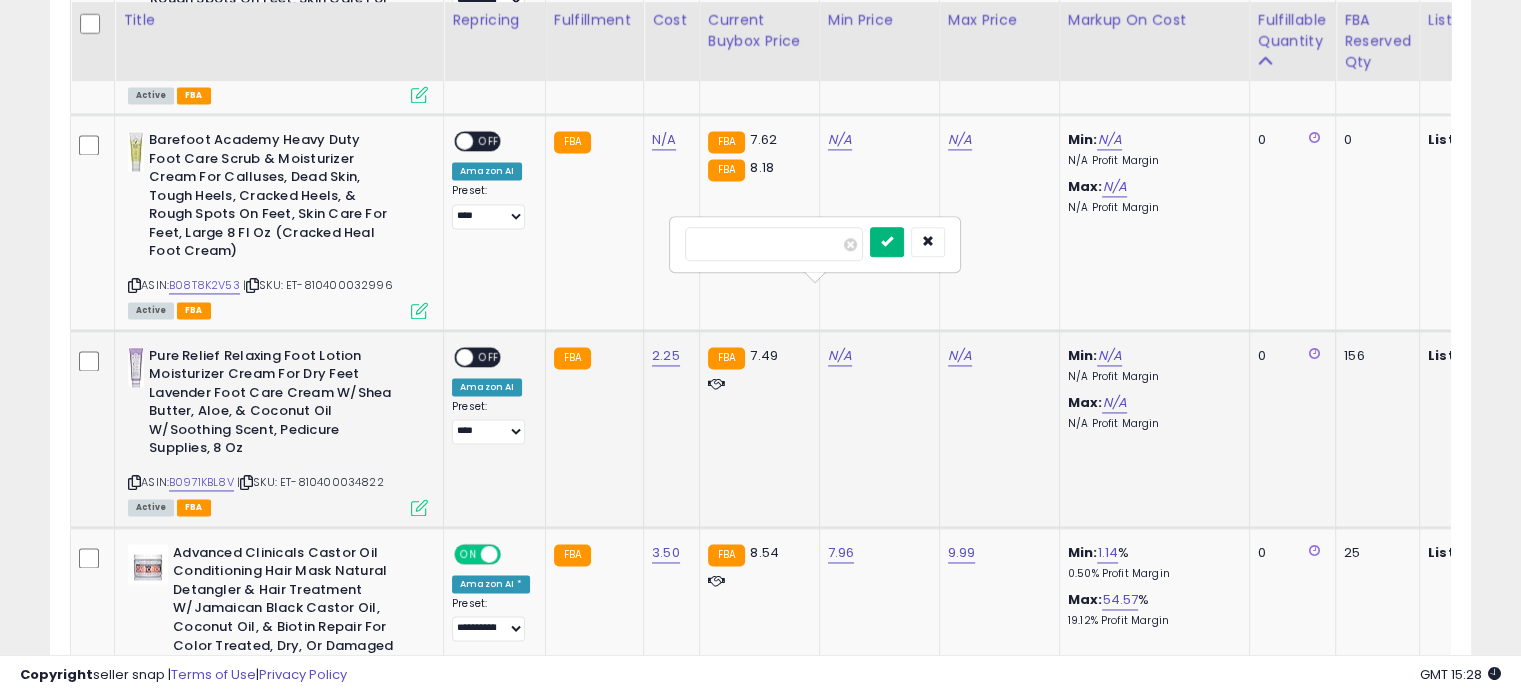 click at bounding box center (887, 241) 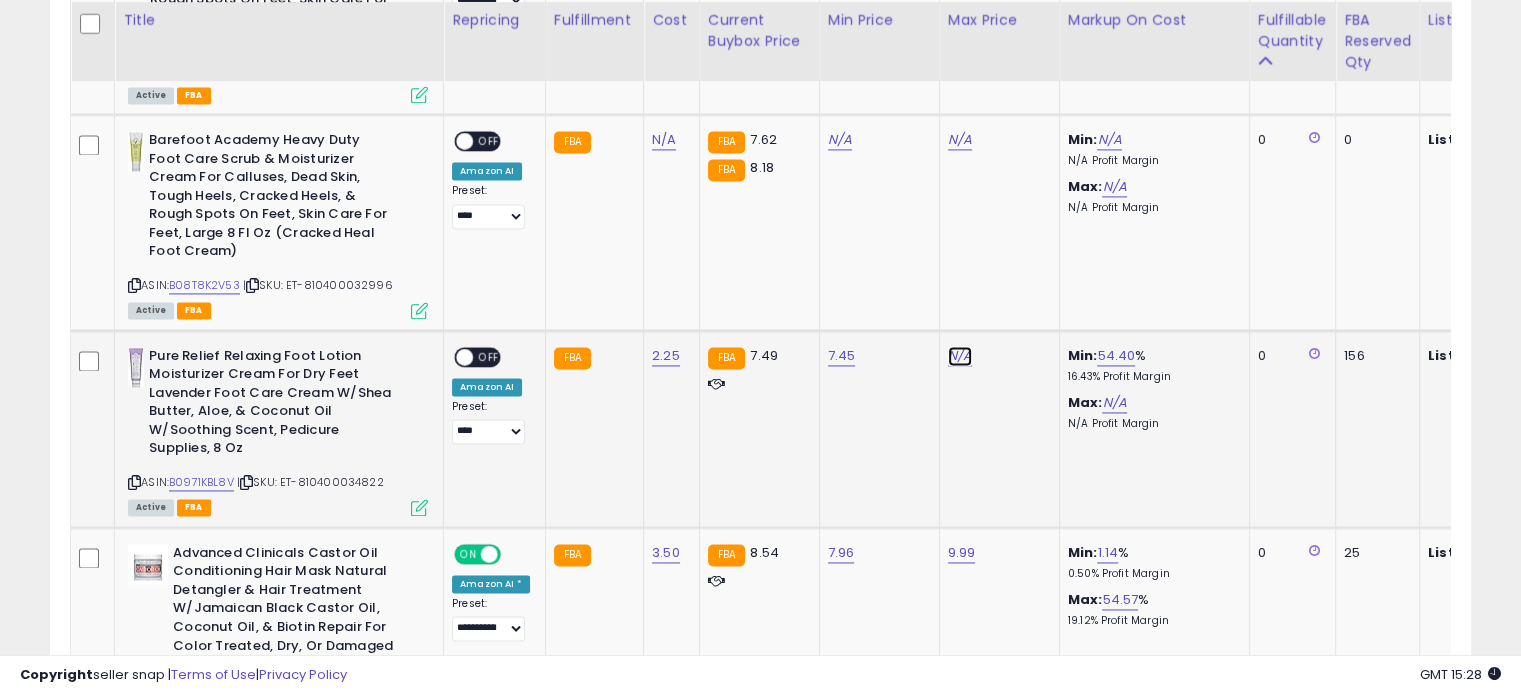 click on "N/A" at bounding box center (960, 140) 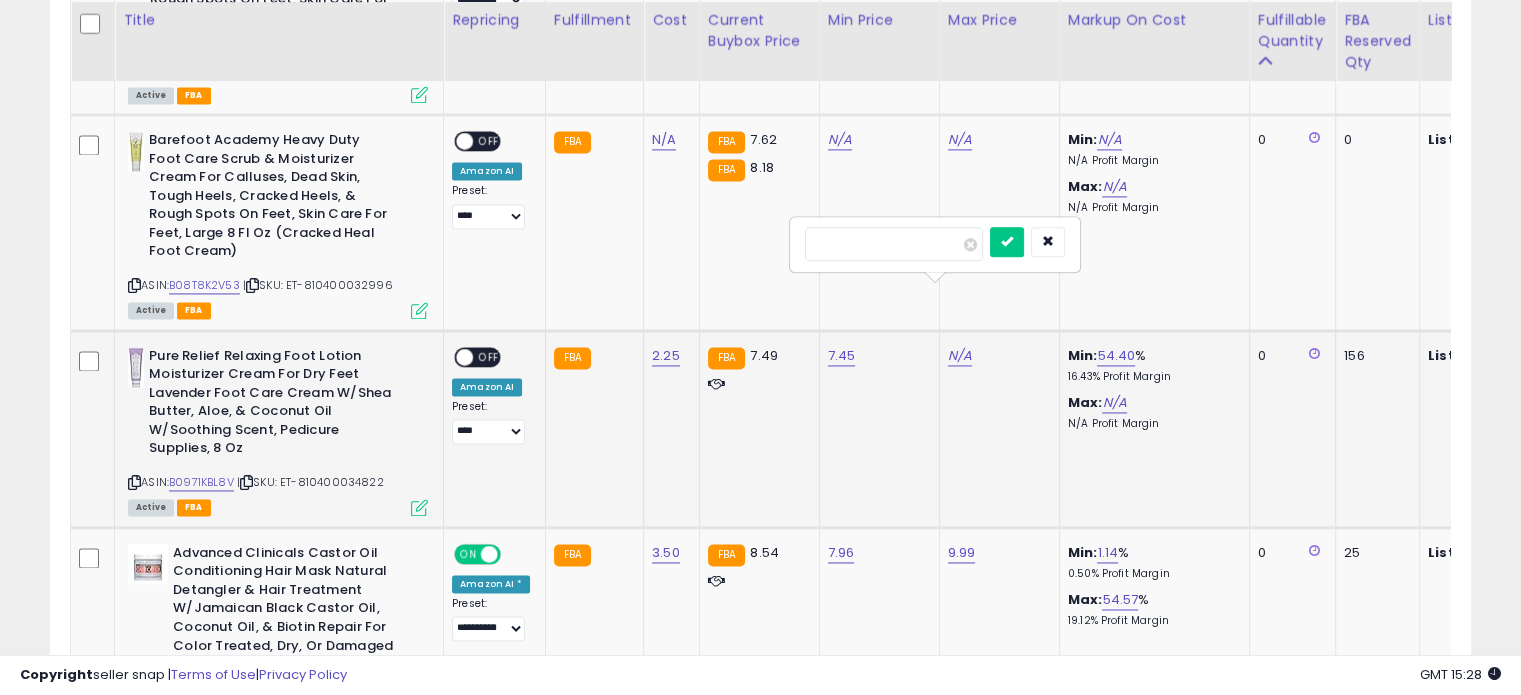 type on "****" 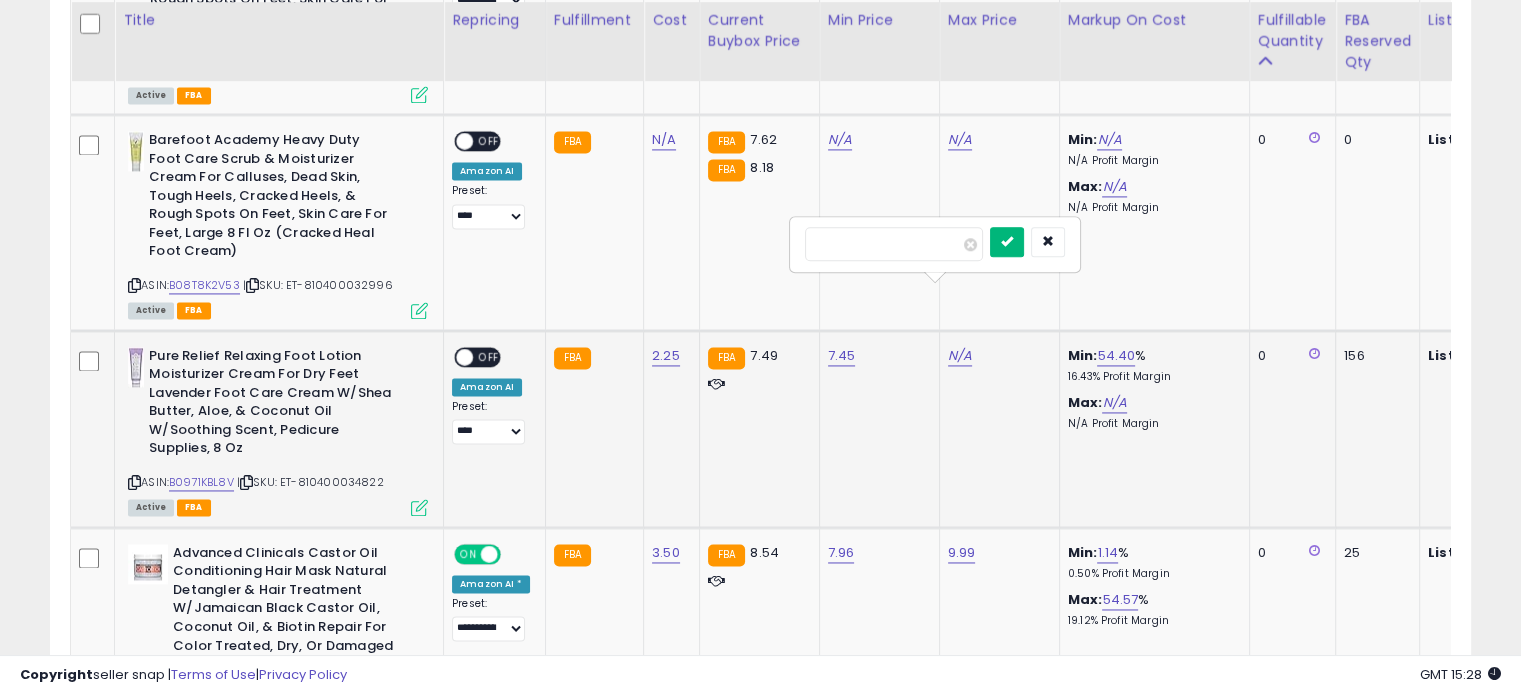 click at bounding box center [1007, 241] 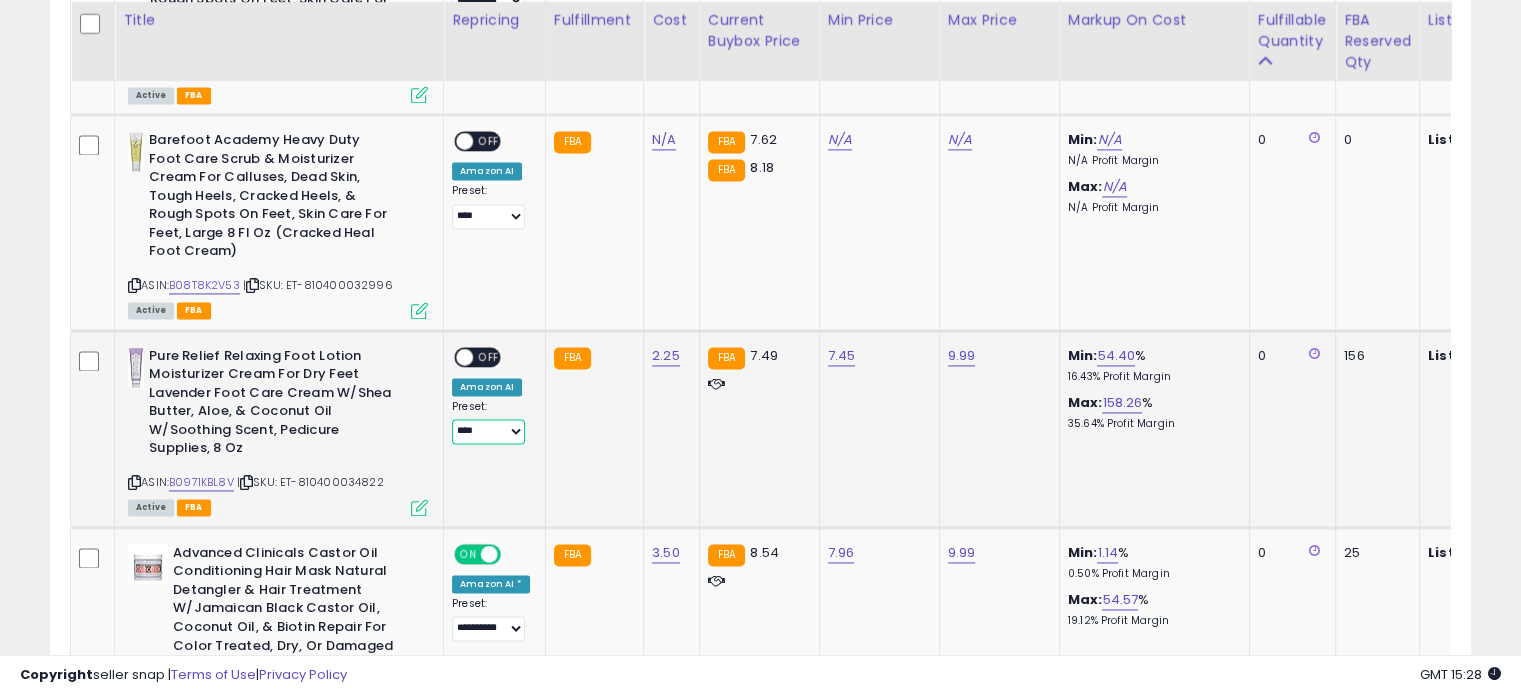 click on "[ADDRESS]" at bounding box center (488, 431) 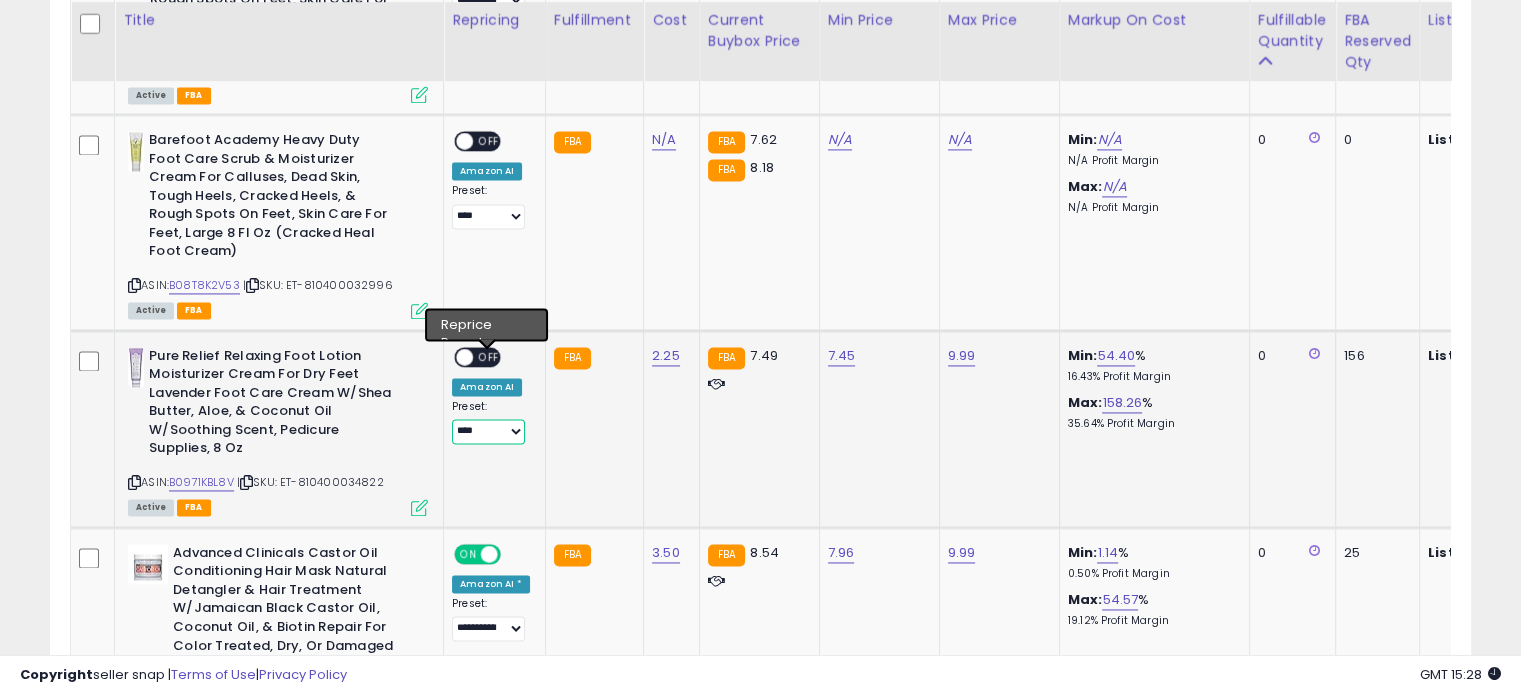 select on "**********" 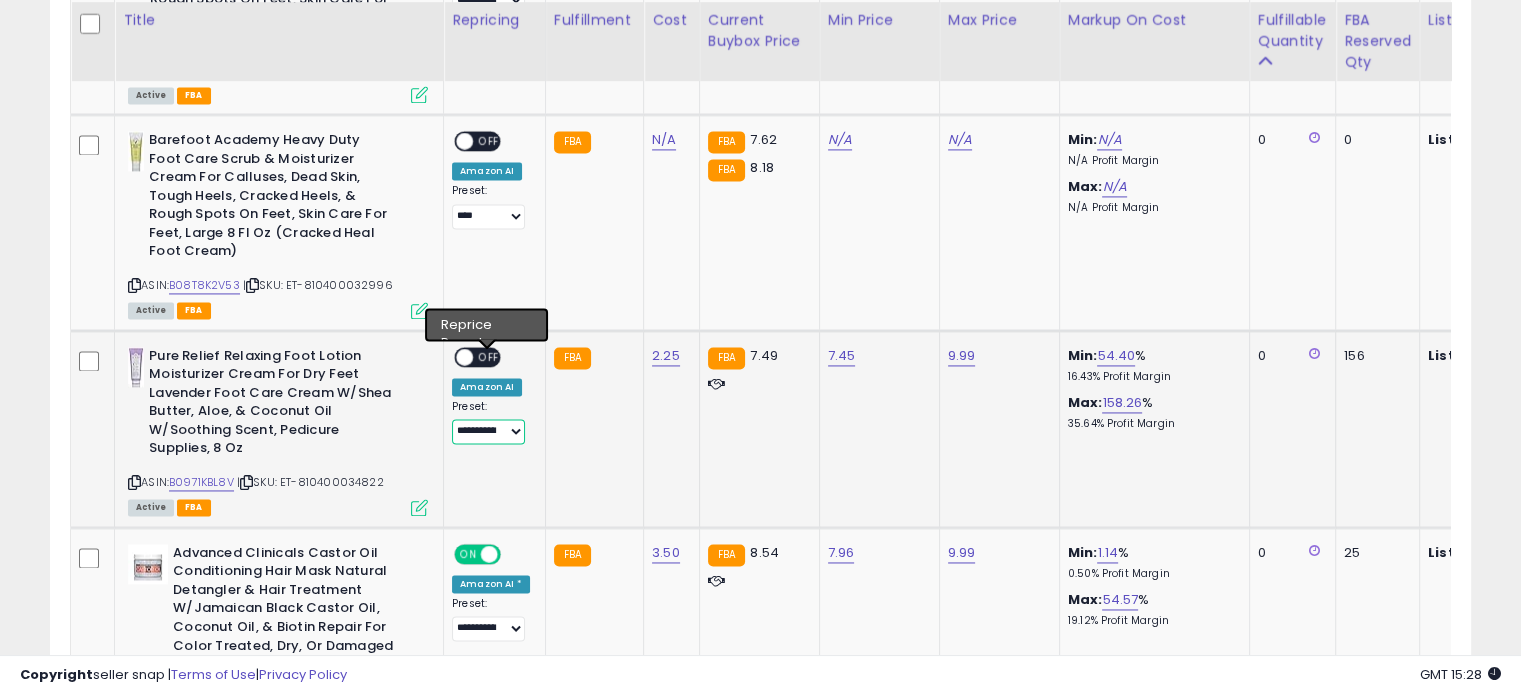 click on "[ADDRESS]" at bounding box center [488, 431] 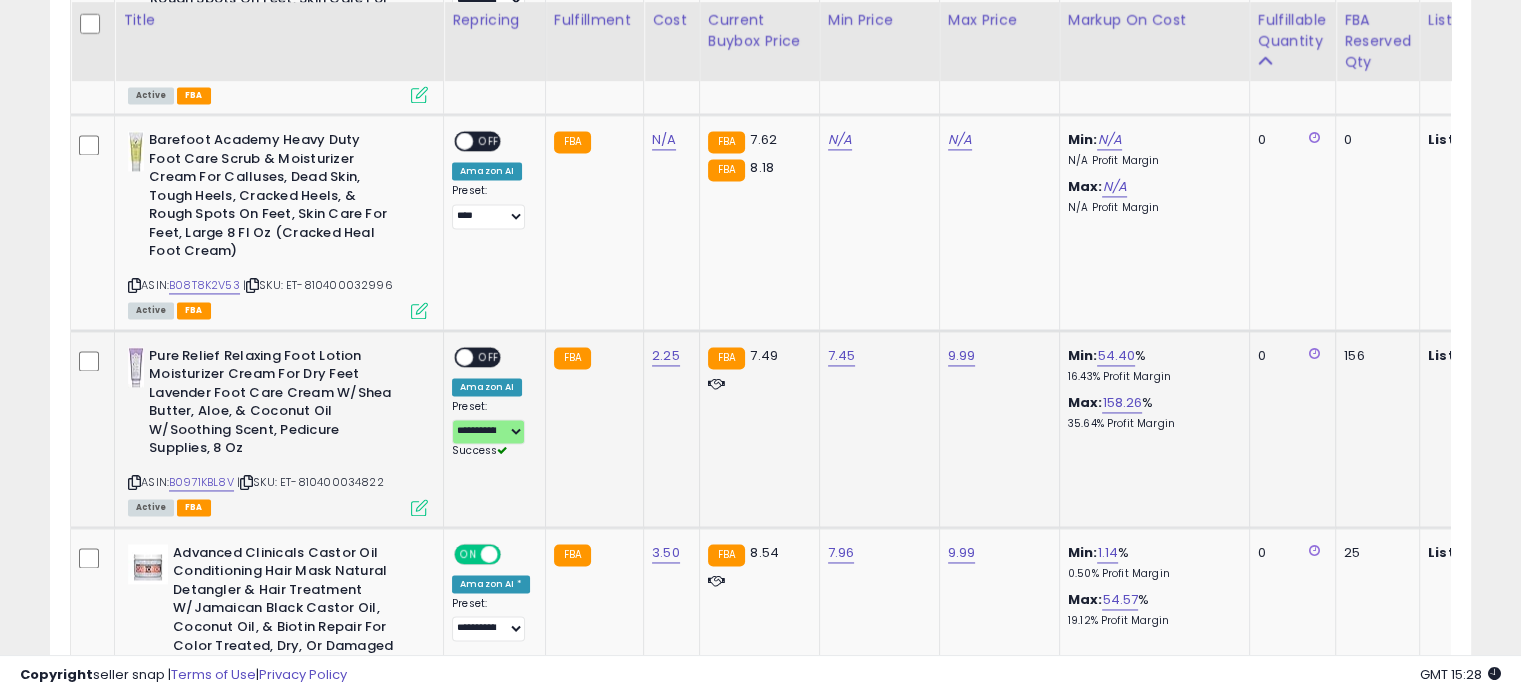 click on "OFF" at bounding box center [489, 356] 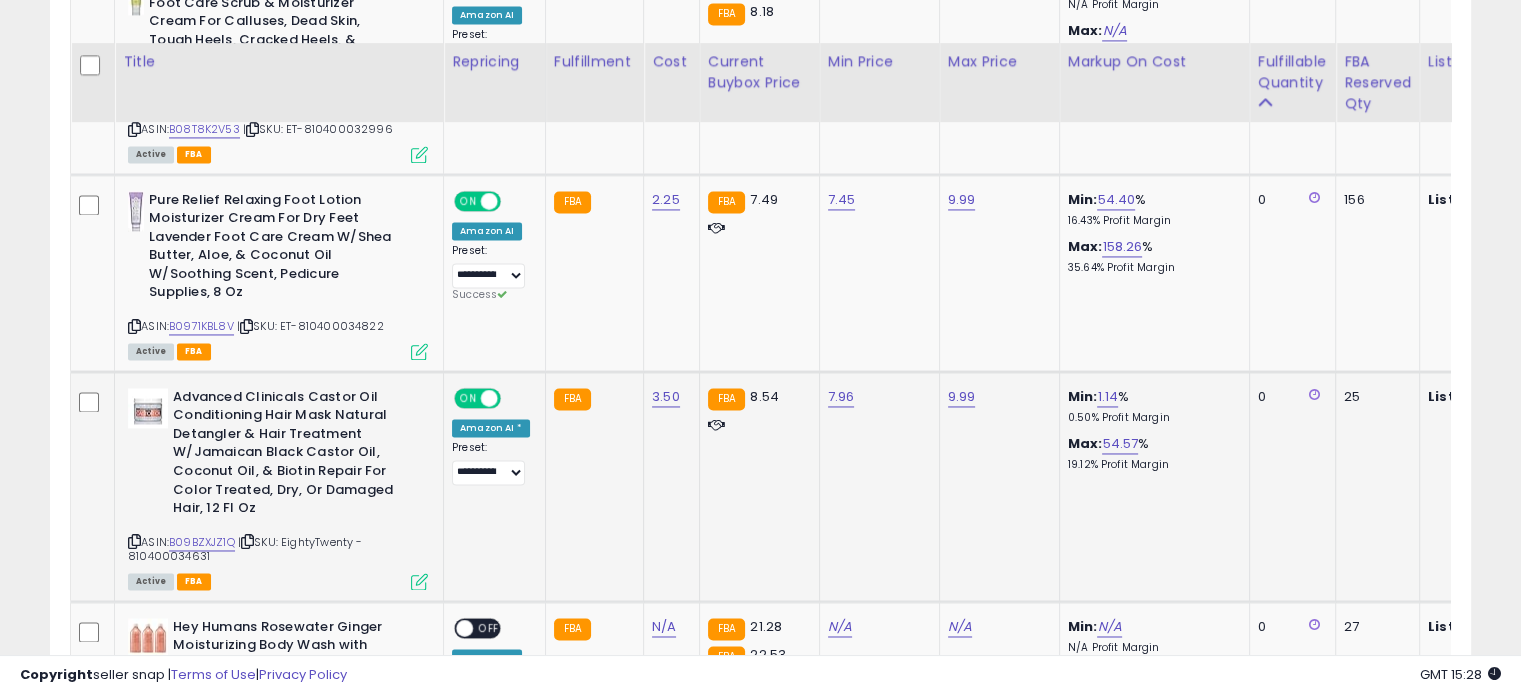 scroll, scrollTop: 3144, scrollLeft: 0, axis: vertical 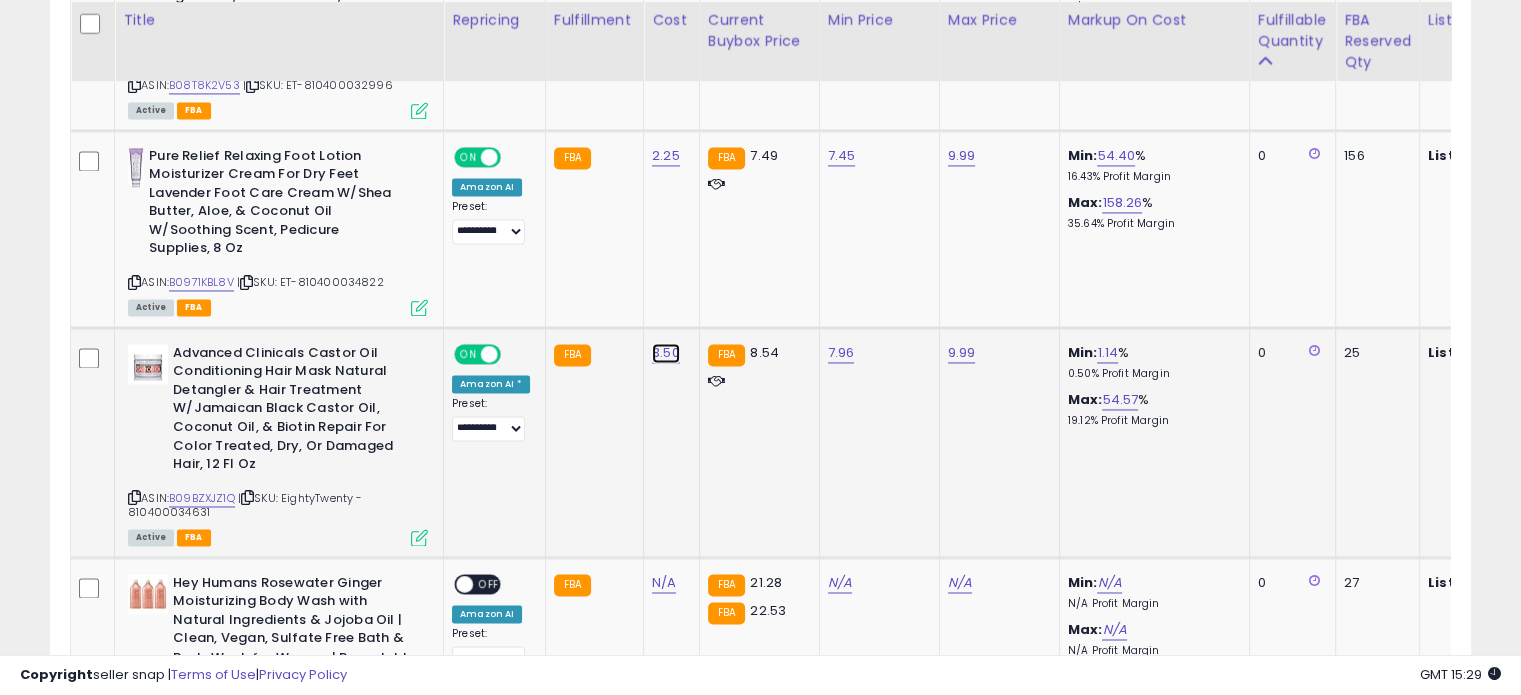 click on "3.50" at bounding box center (665, -2070) 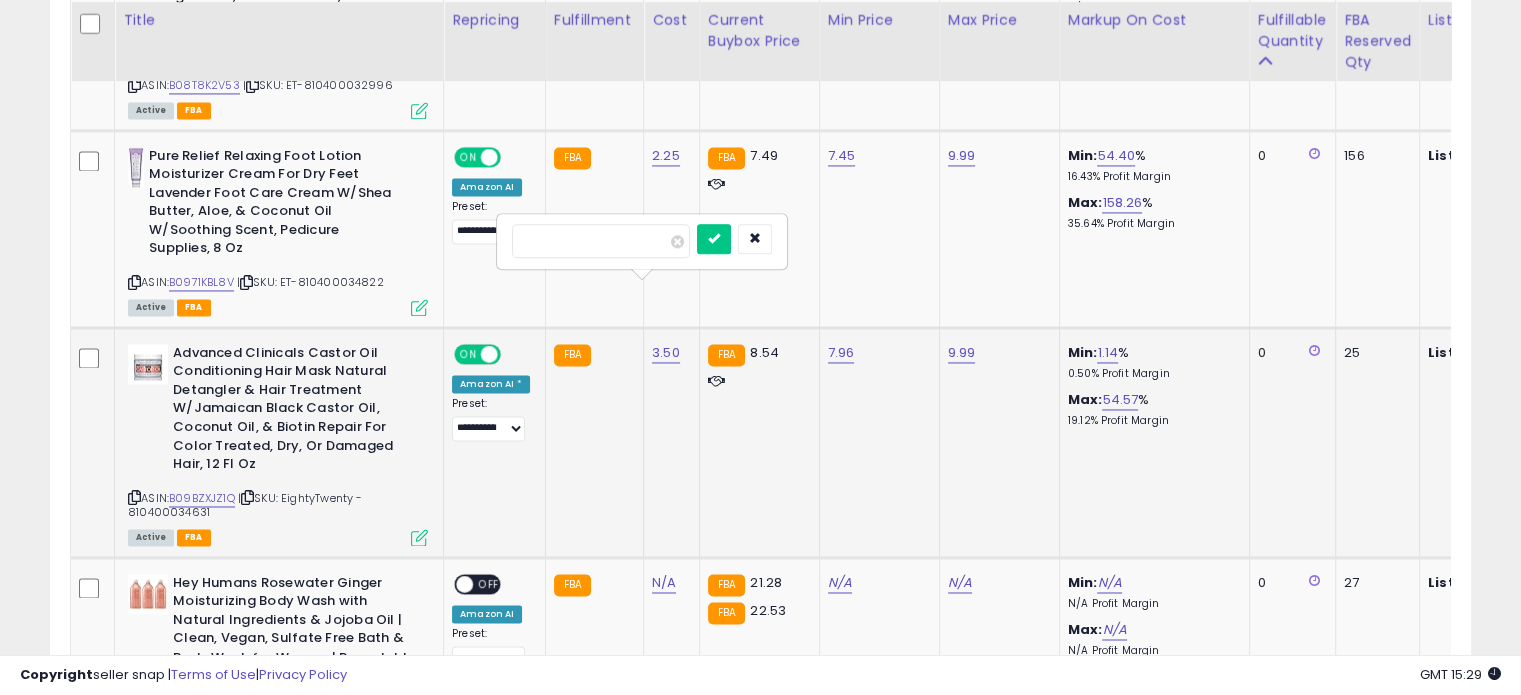type on "*" 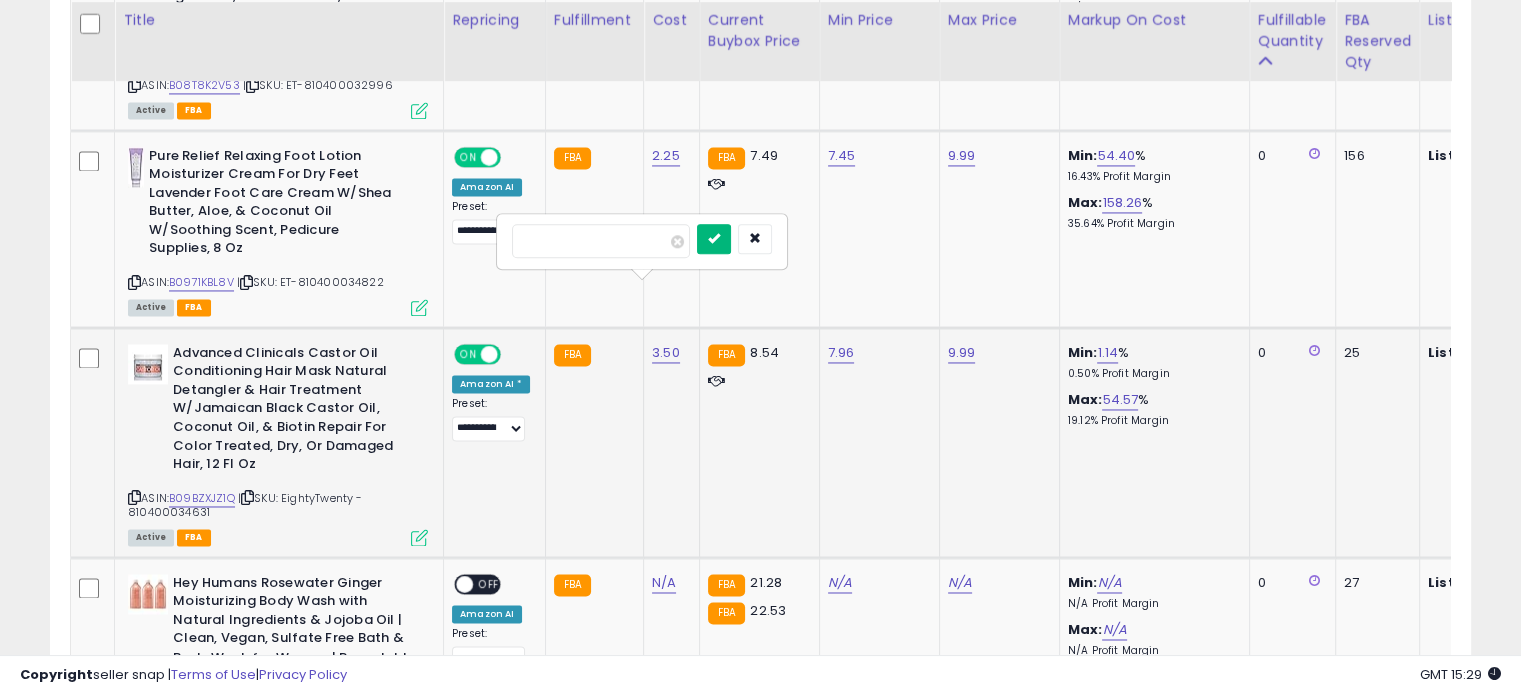 click at bounding box center [714, 239] 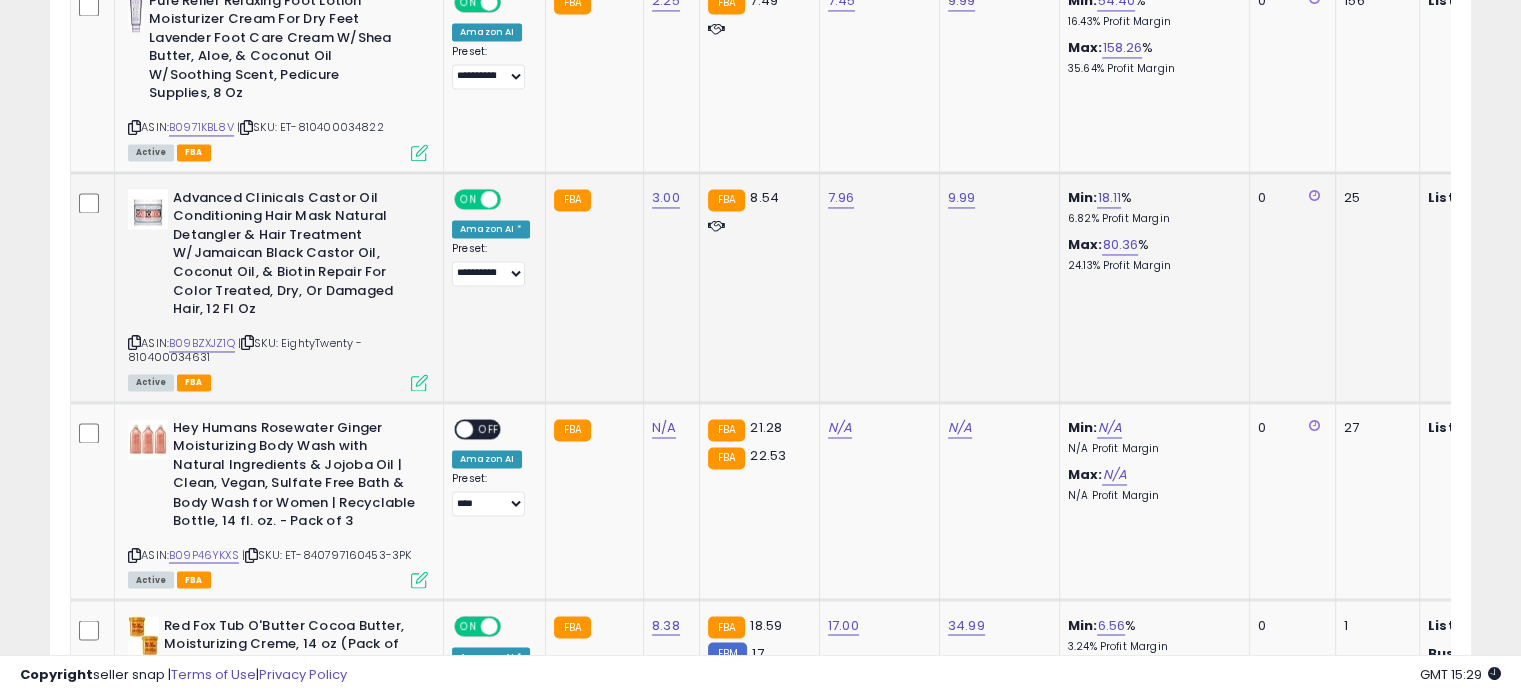 scroll, scrollTop: 3344, scrollLeft: 0, axis: vertical 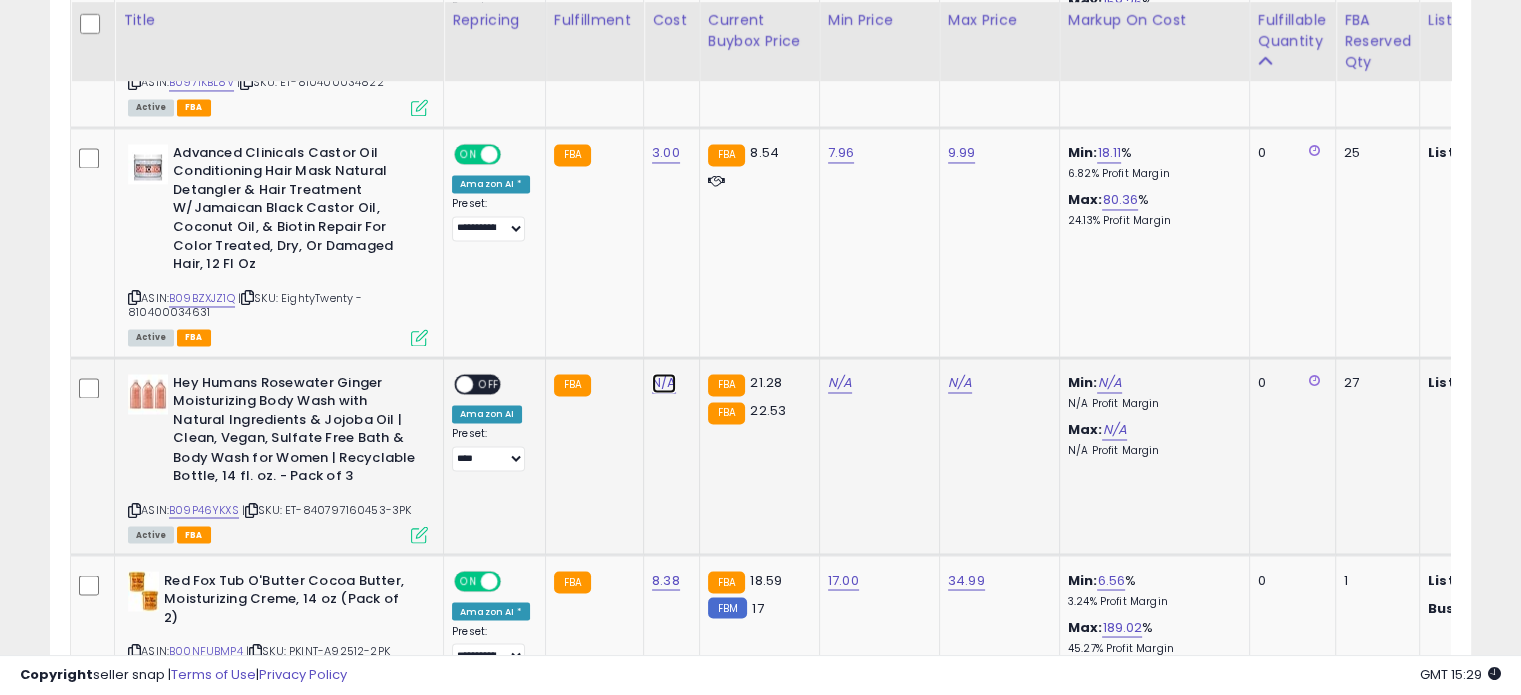 click on "N/A" at bounding box center (664, -260) 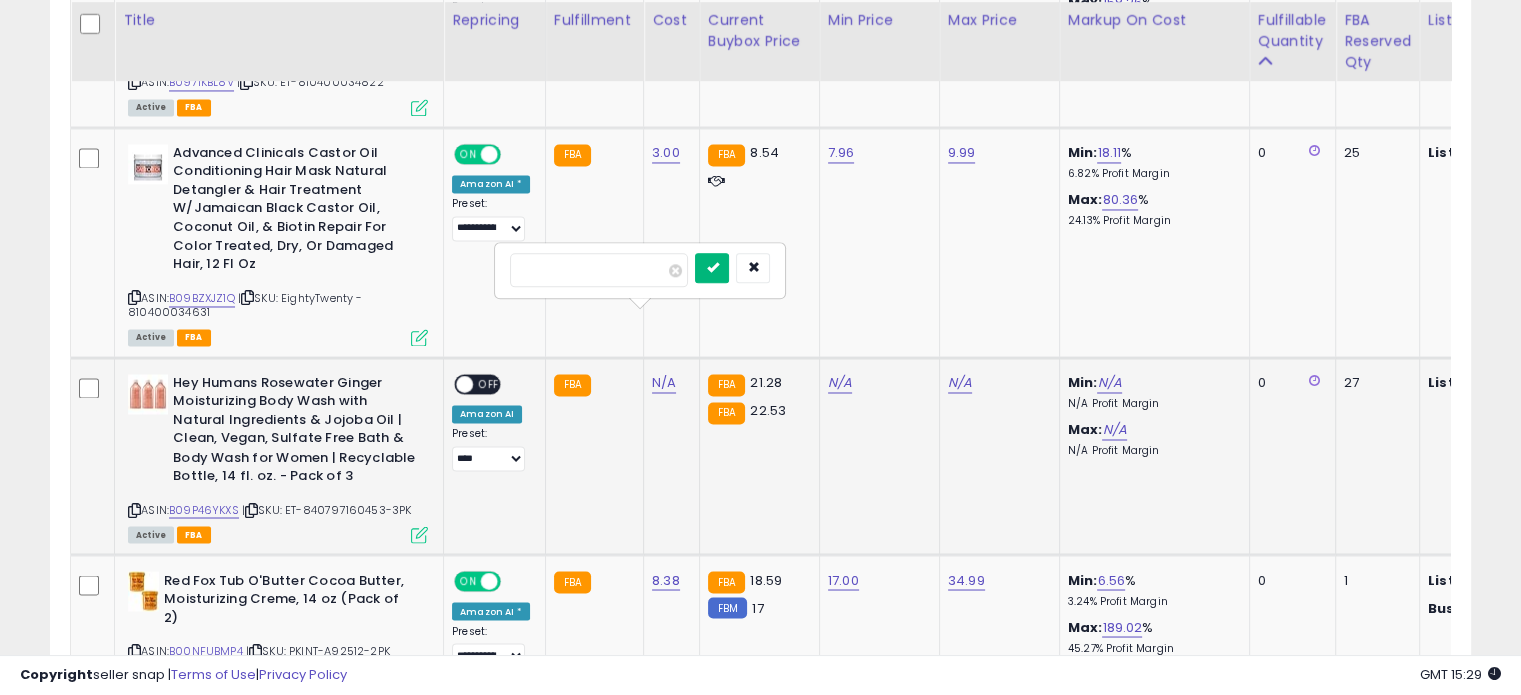type on "*" 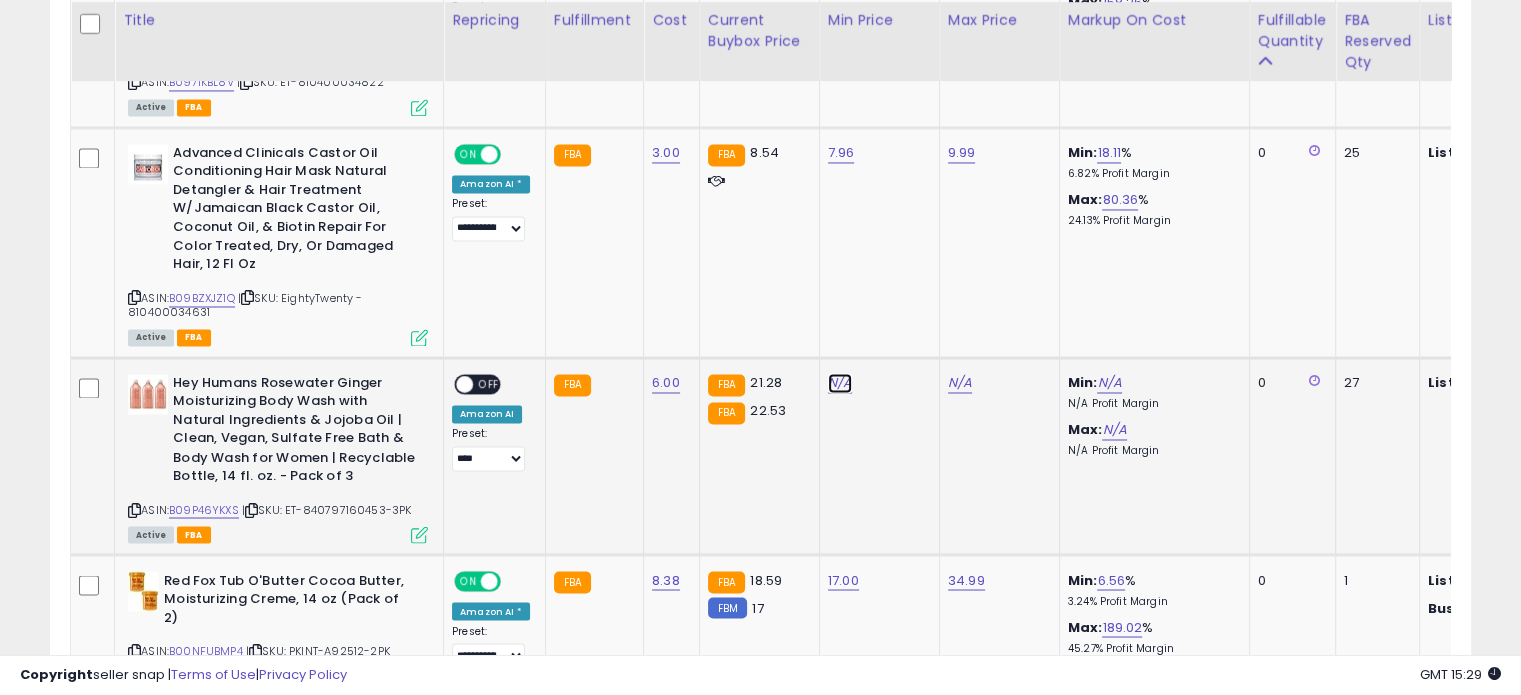 click on "N/A" at bounding box center [840, -260] 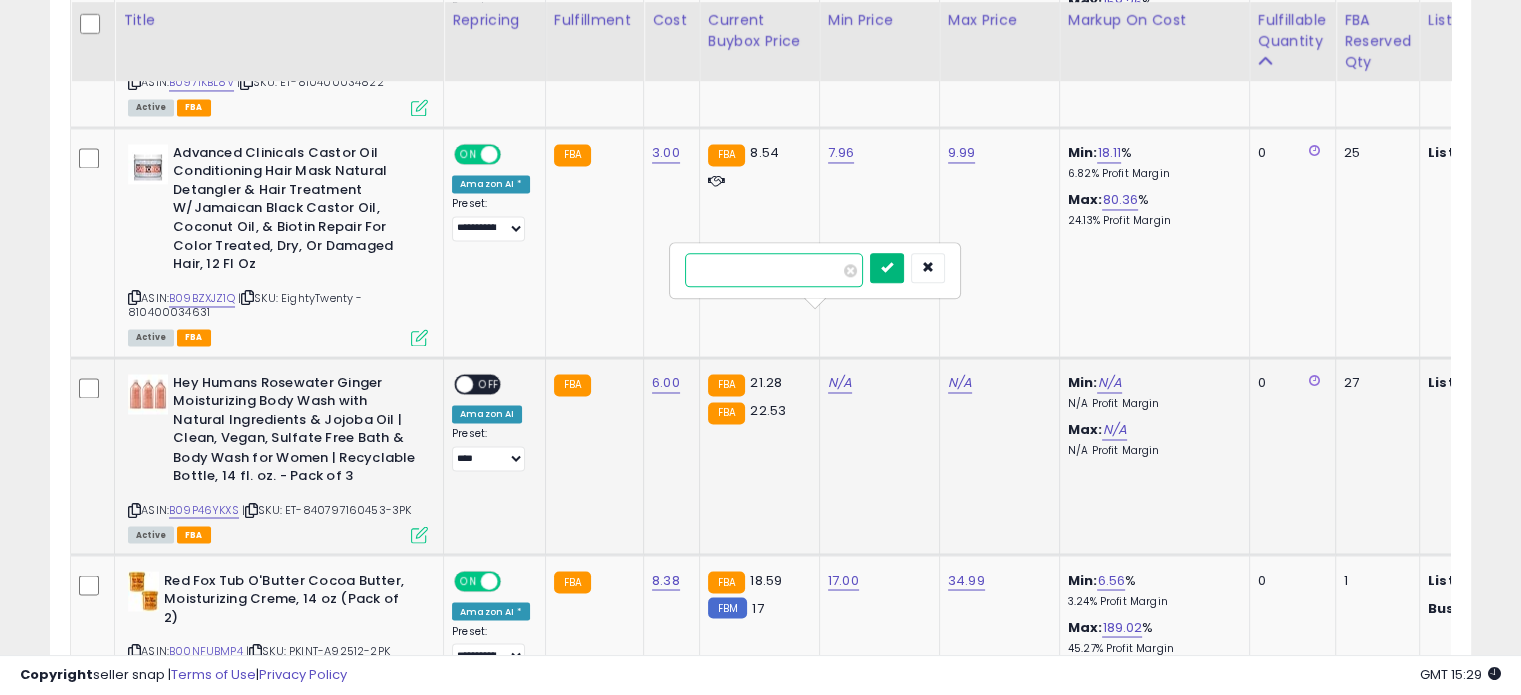 type on "*****" 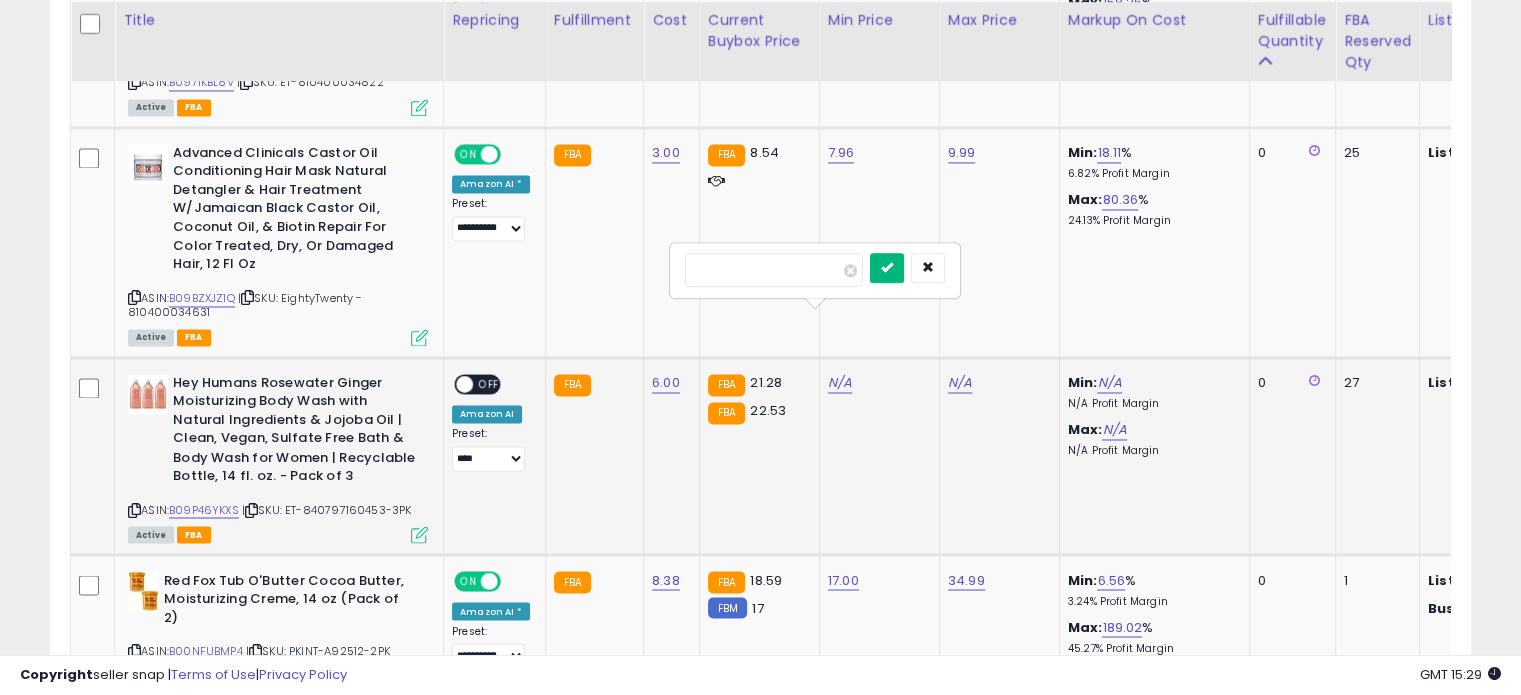 click at bounding box center [887, 268] 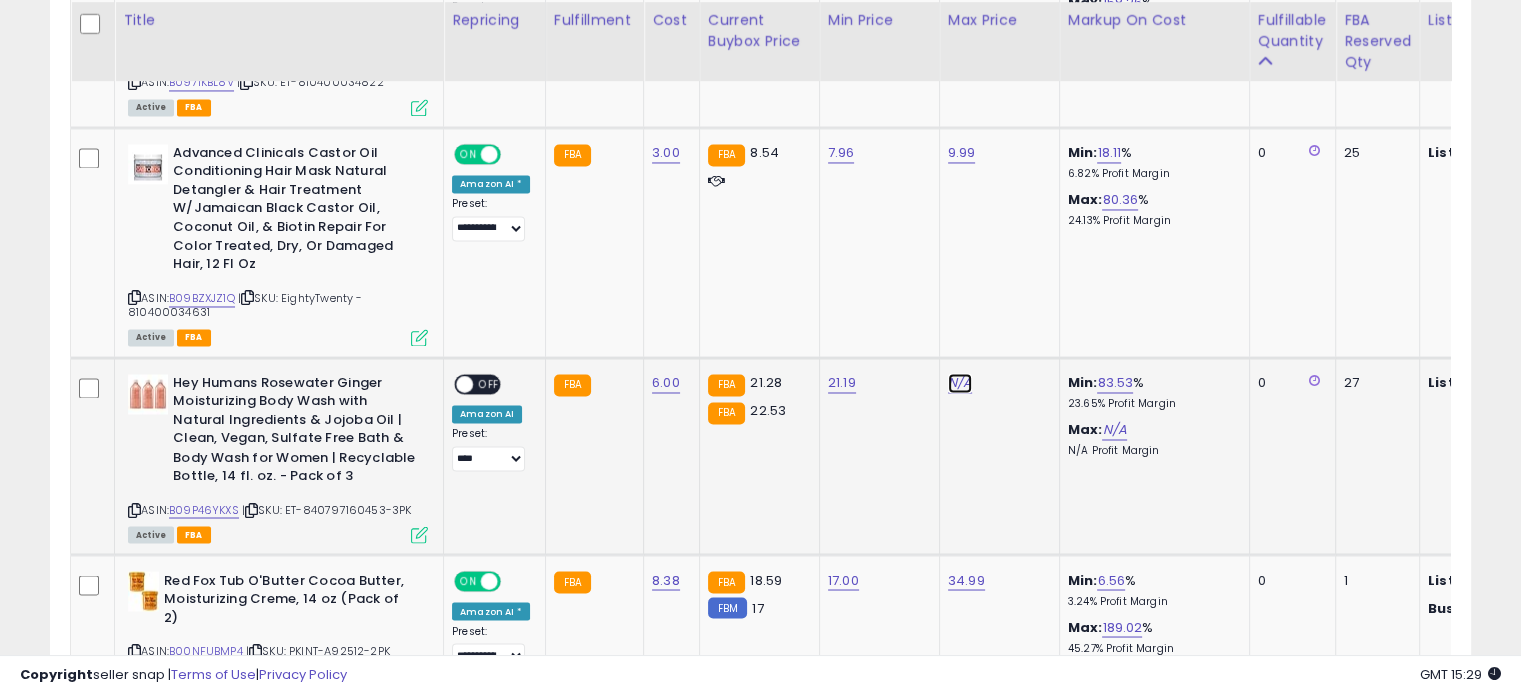 click on "N/A" at bounding box center [960, -260] 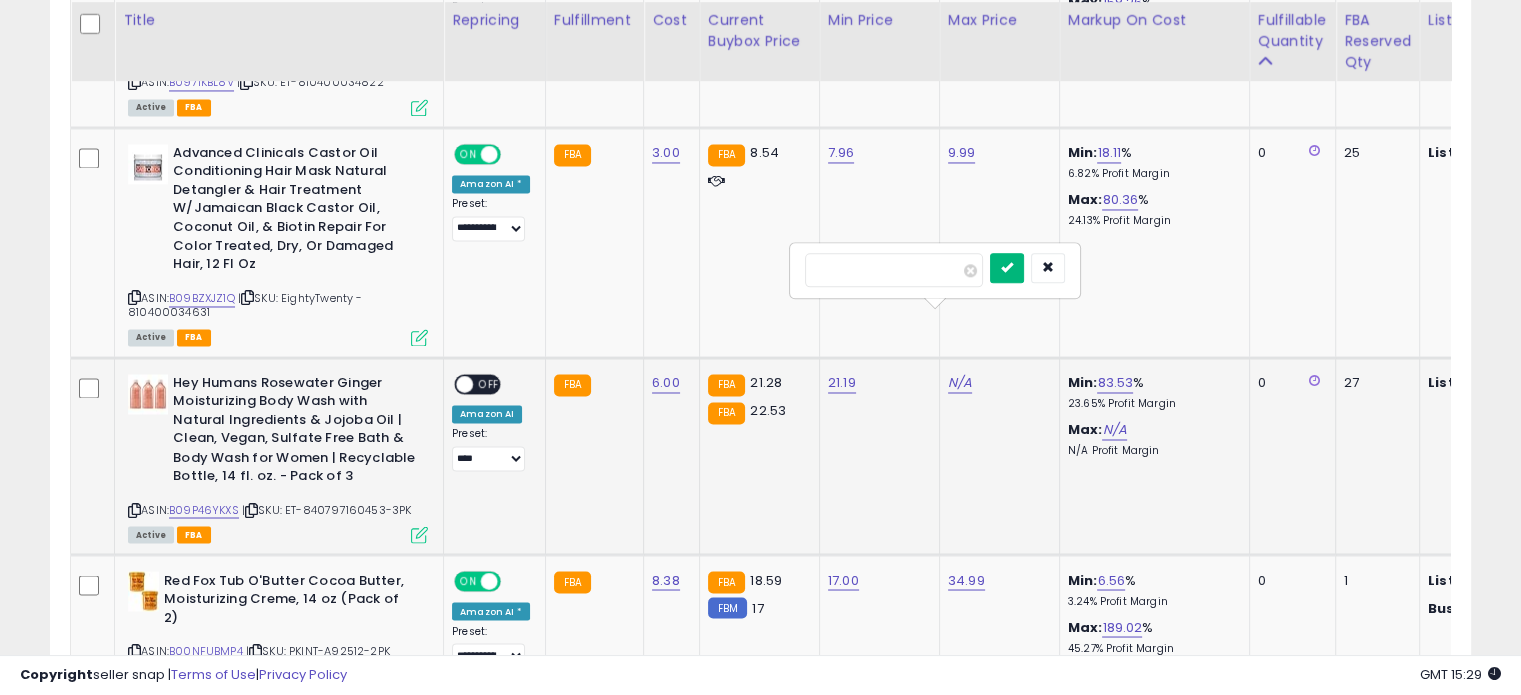 type on "*****" 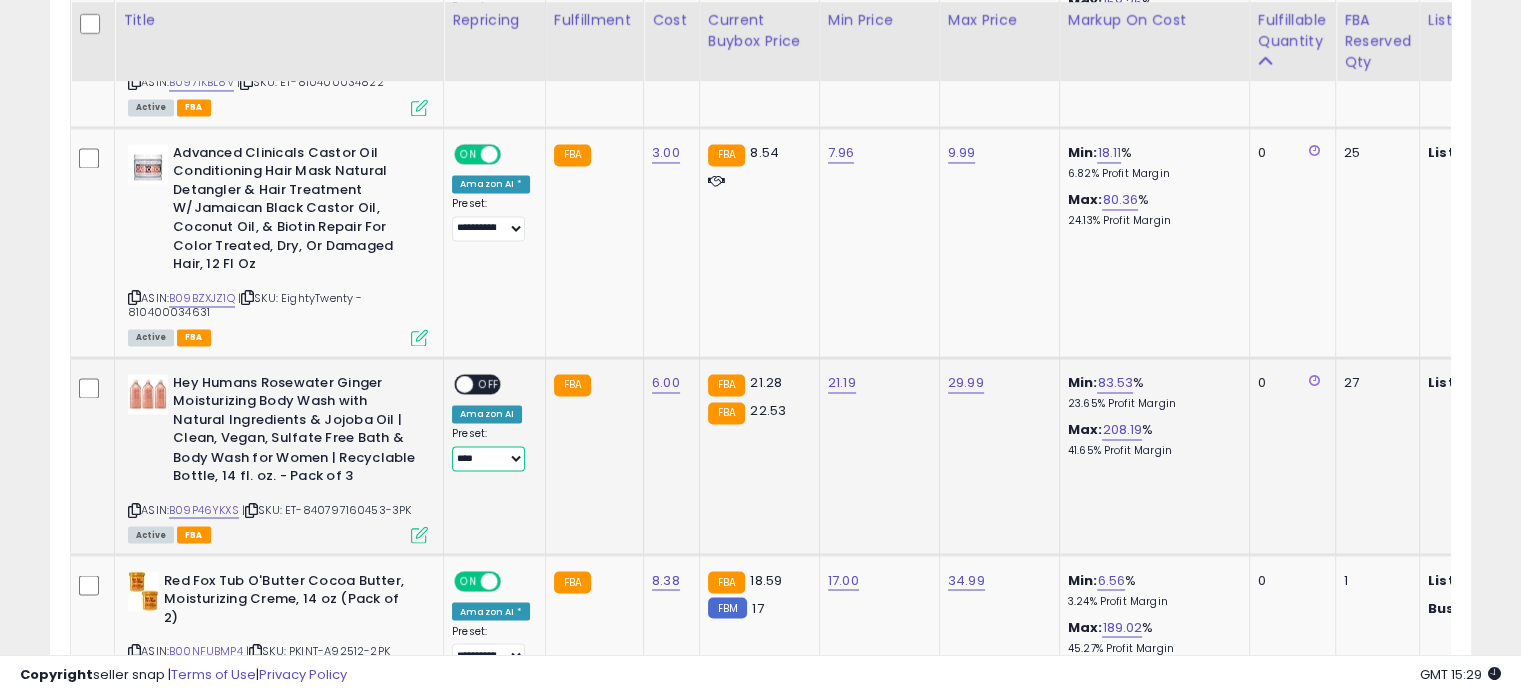 click on "[ADDRESS]" at bounding box center (488, 458) 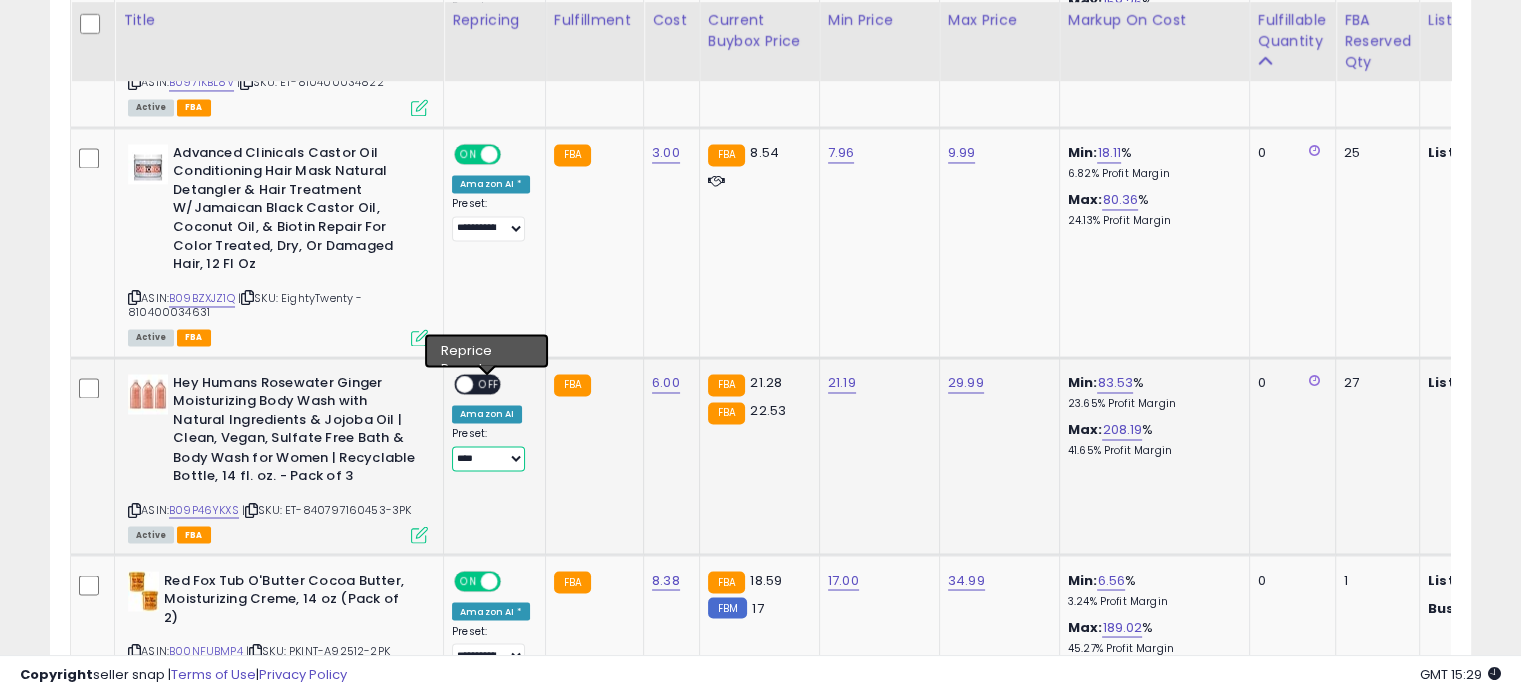 select on "**********" 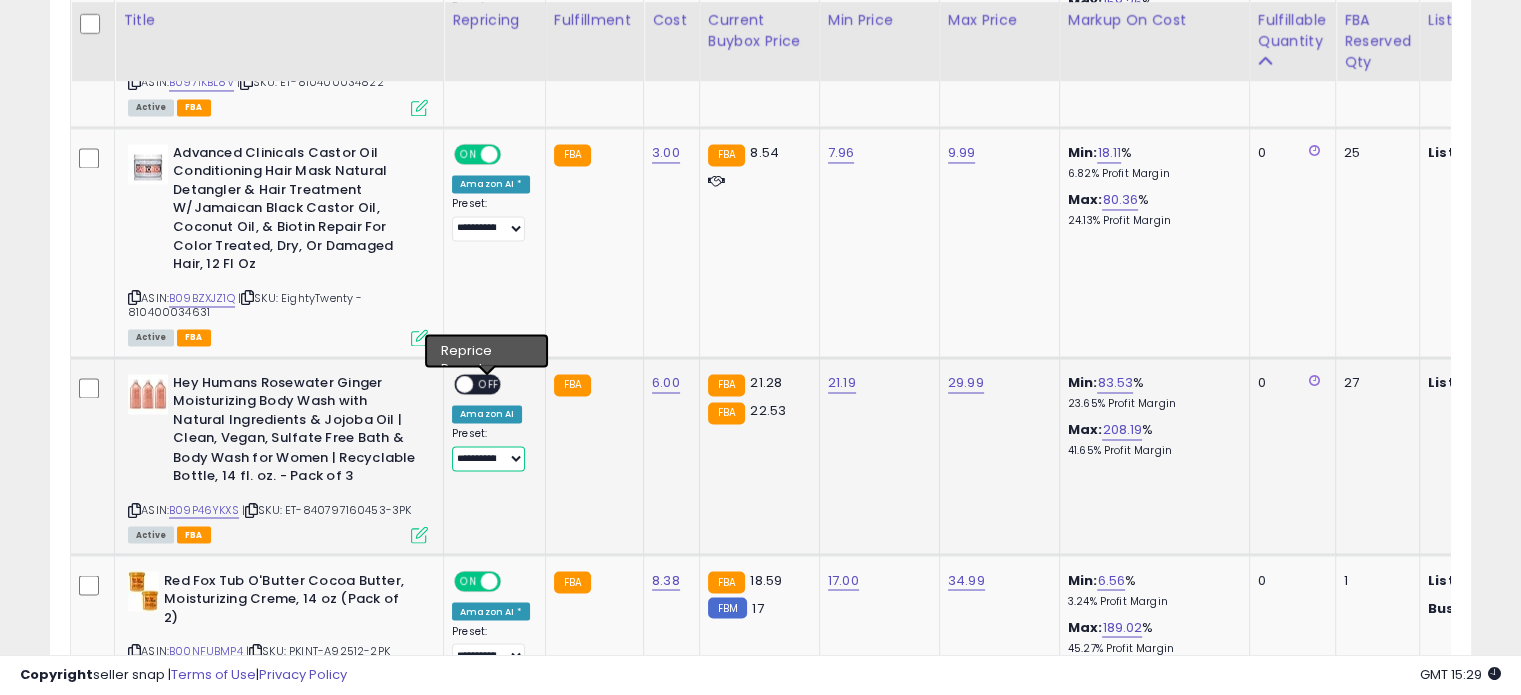click on "[ADDRESS]" at bounding box center (488, 458) 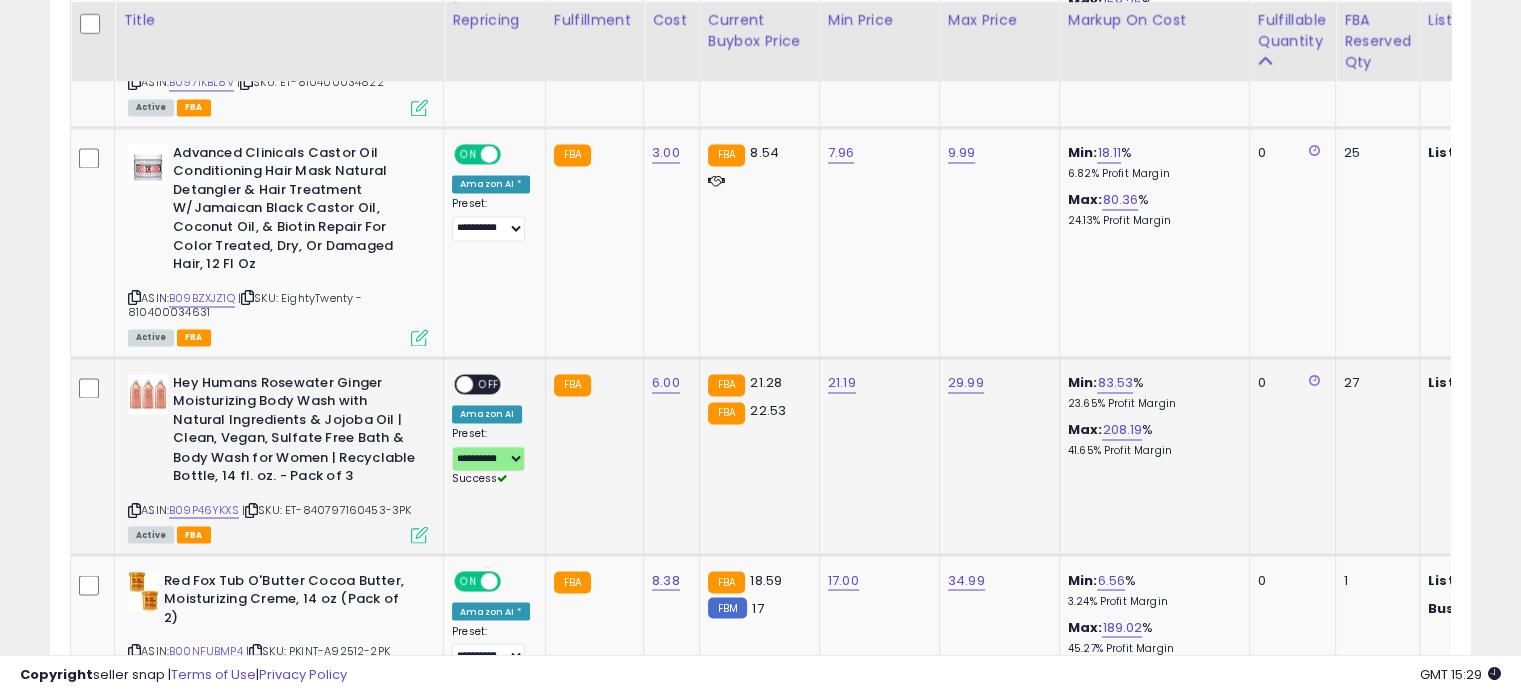 click on "OFF" at bounding box center (489, 383) 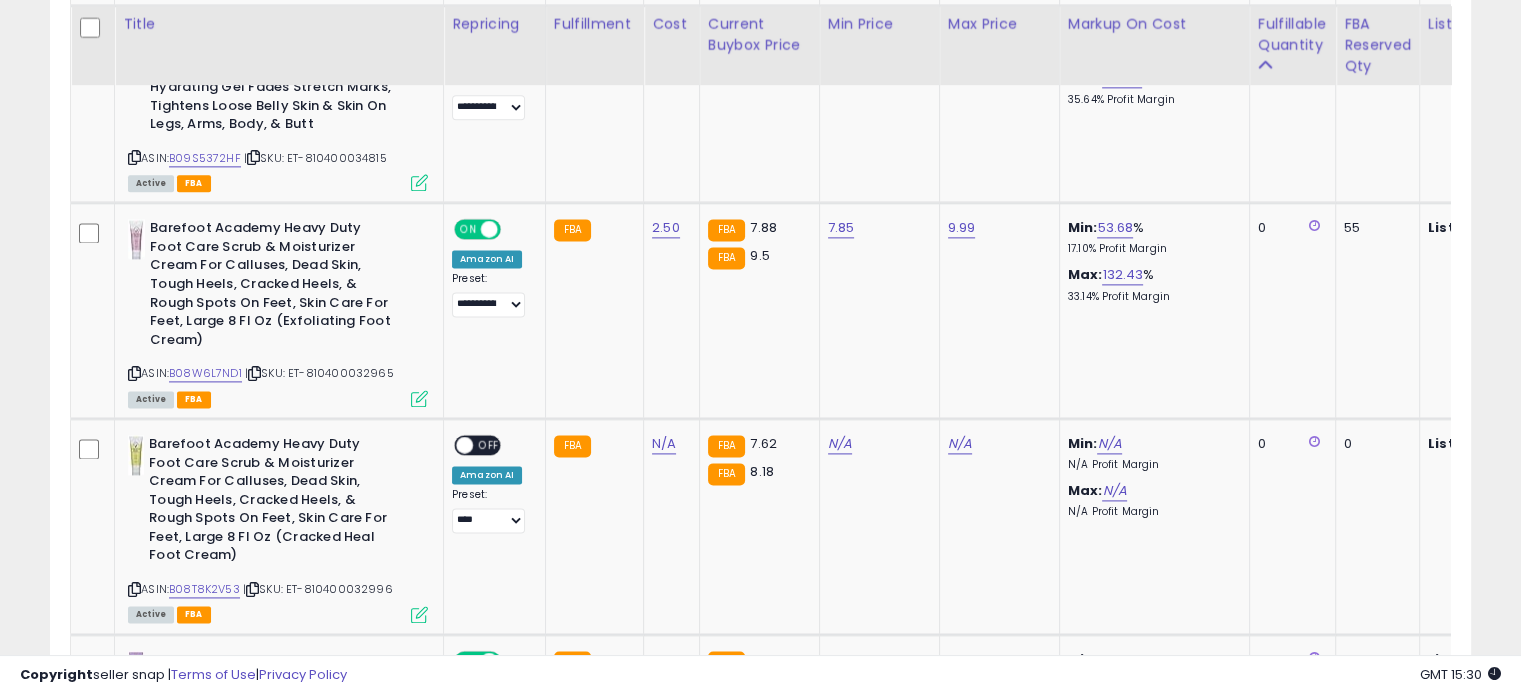 scroll, scrollTop: 2644, scrollLeft: 0, axis: vertical 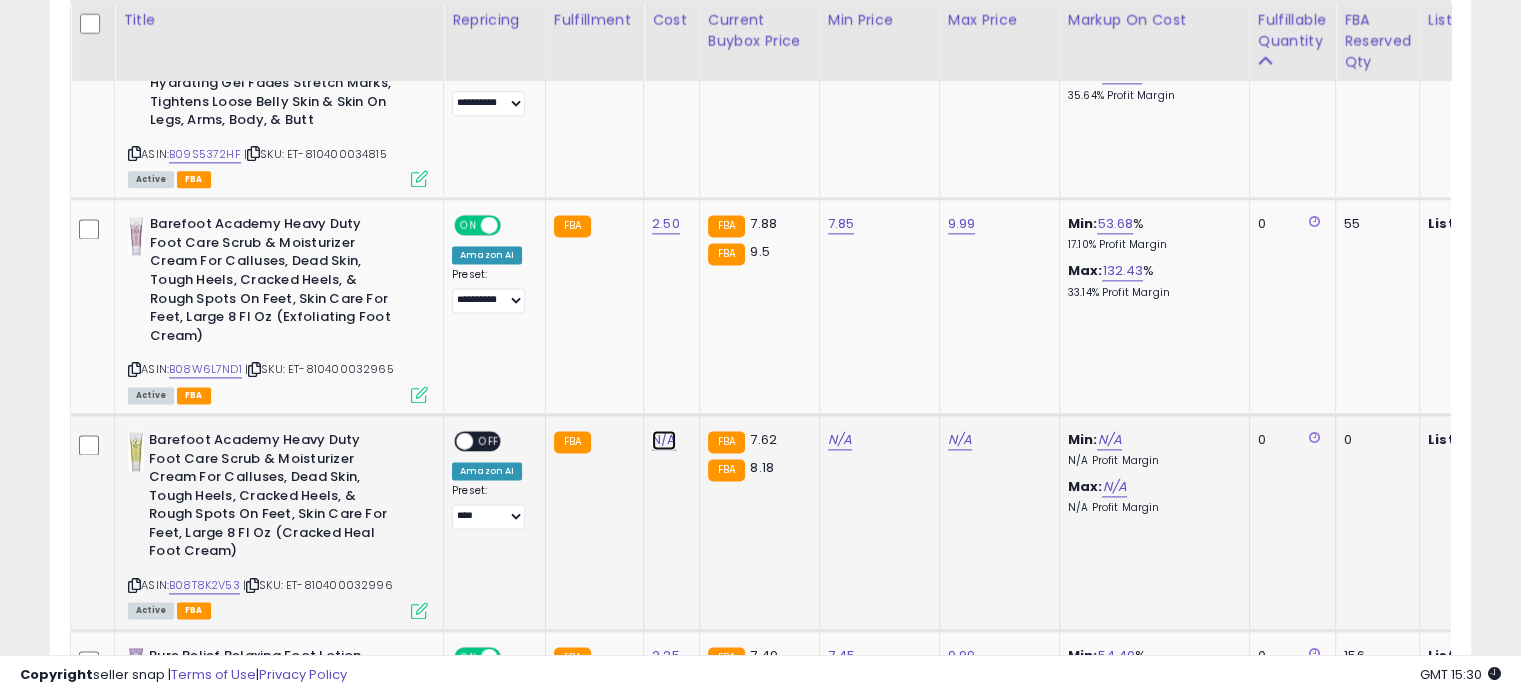 click on "N/A" at bounding box center [664, 440] 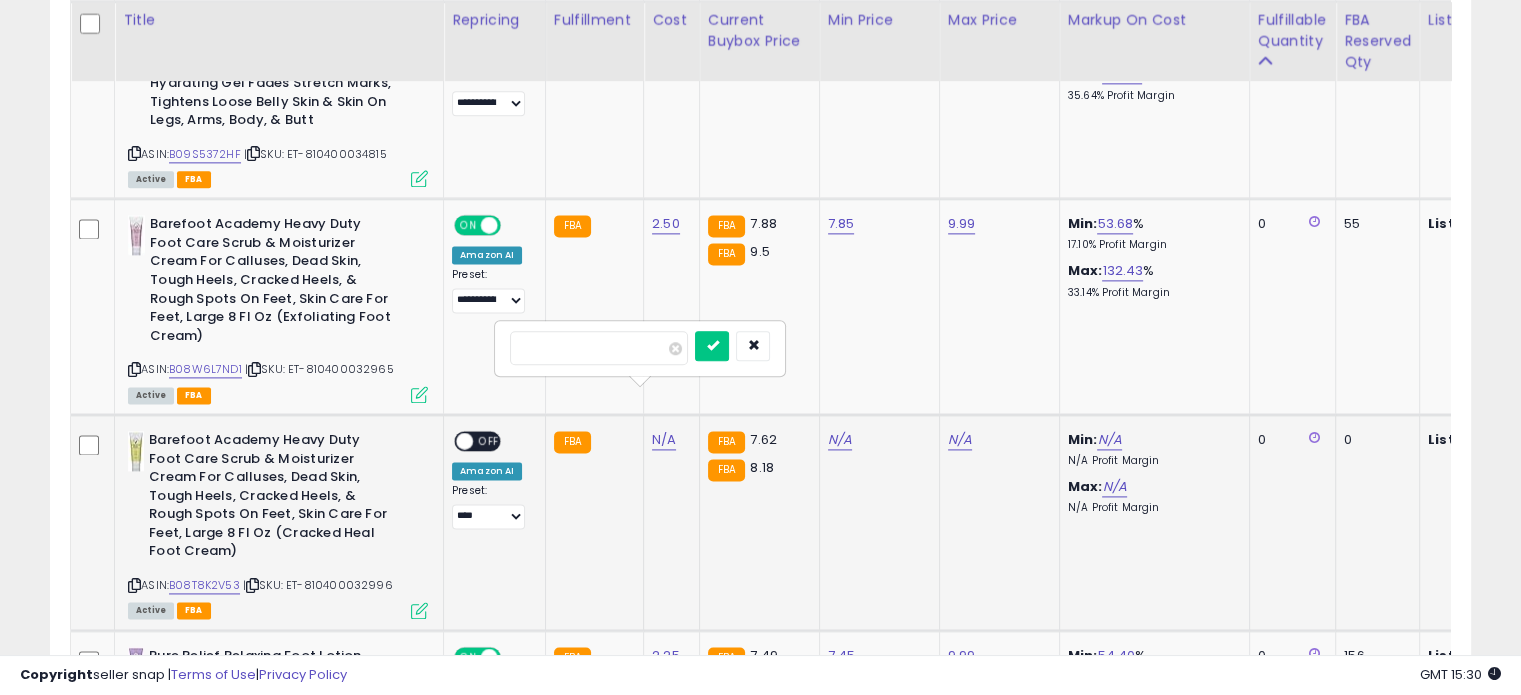 type on "****" 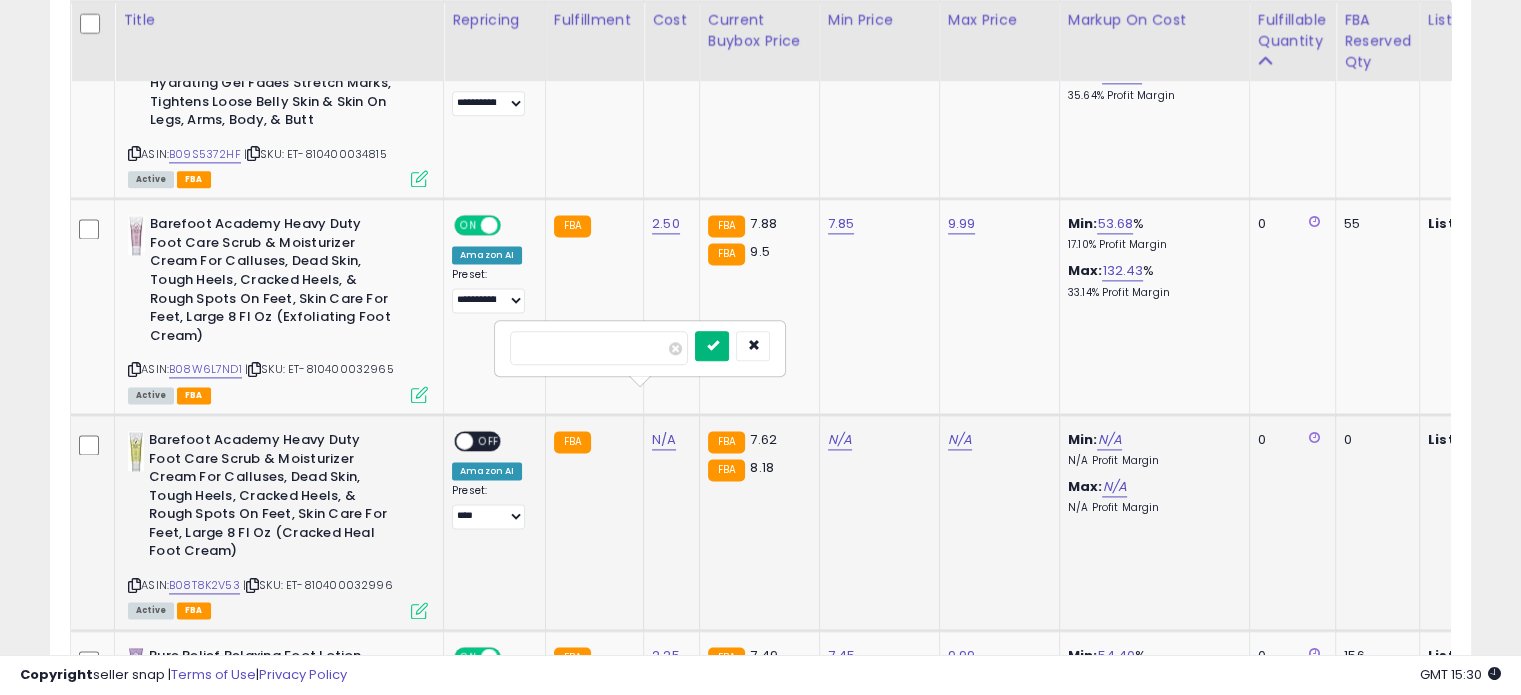 click at bounding box center (712, 345) 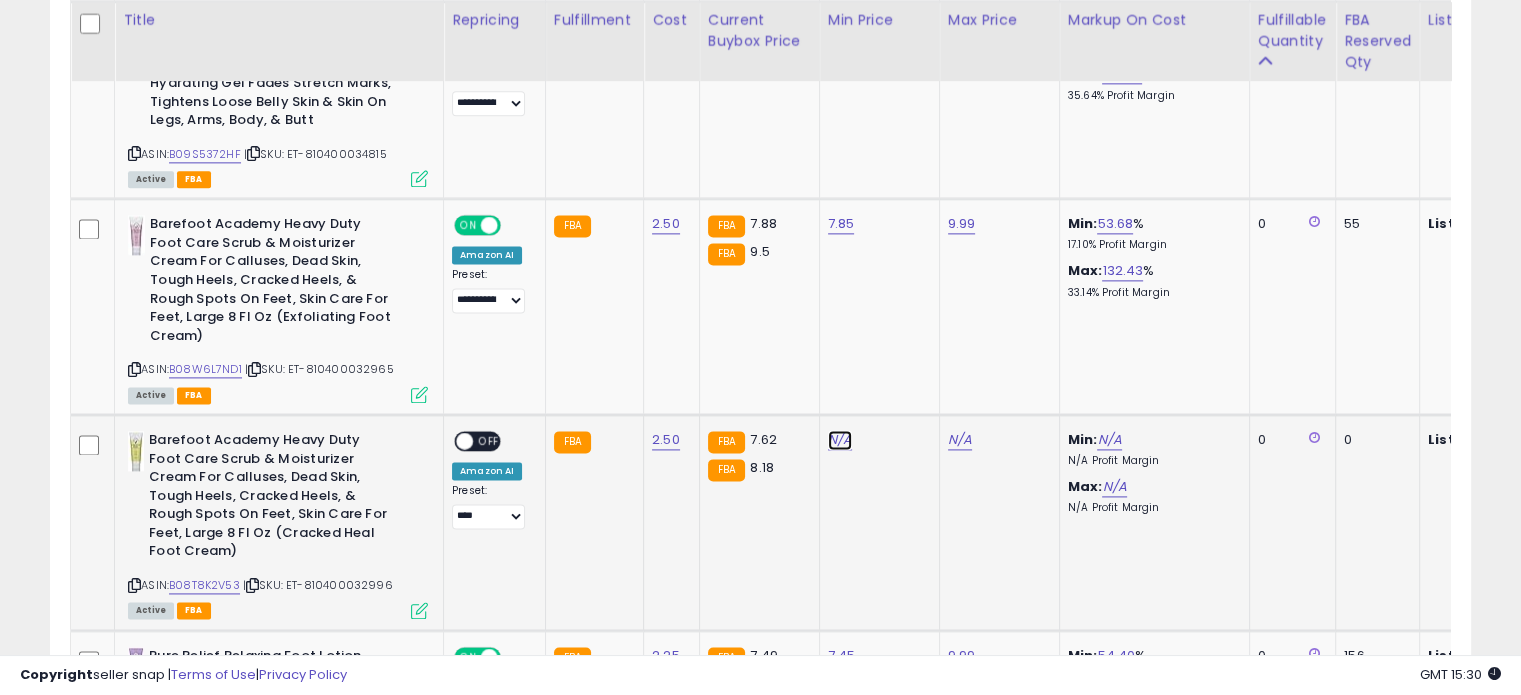 click on "N/A" at bounding box center (840, 440) 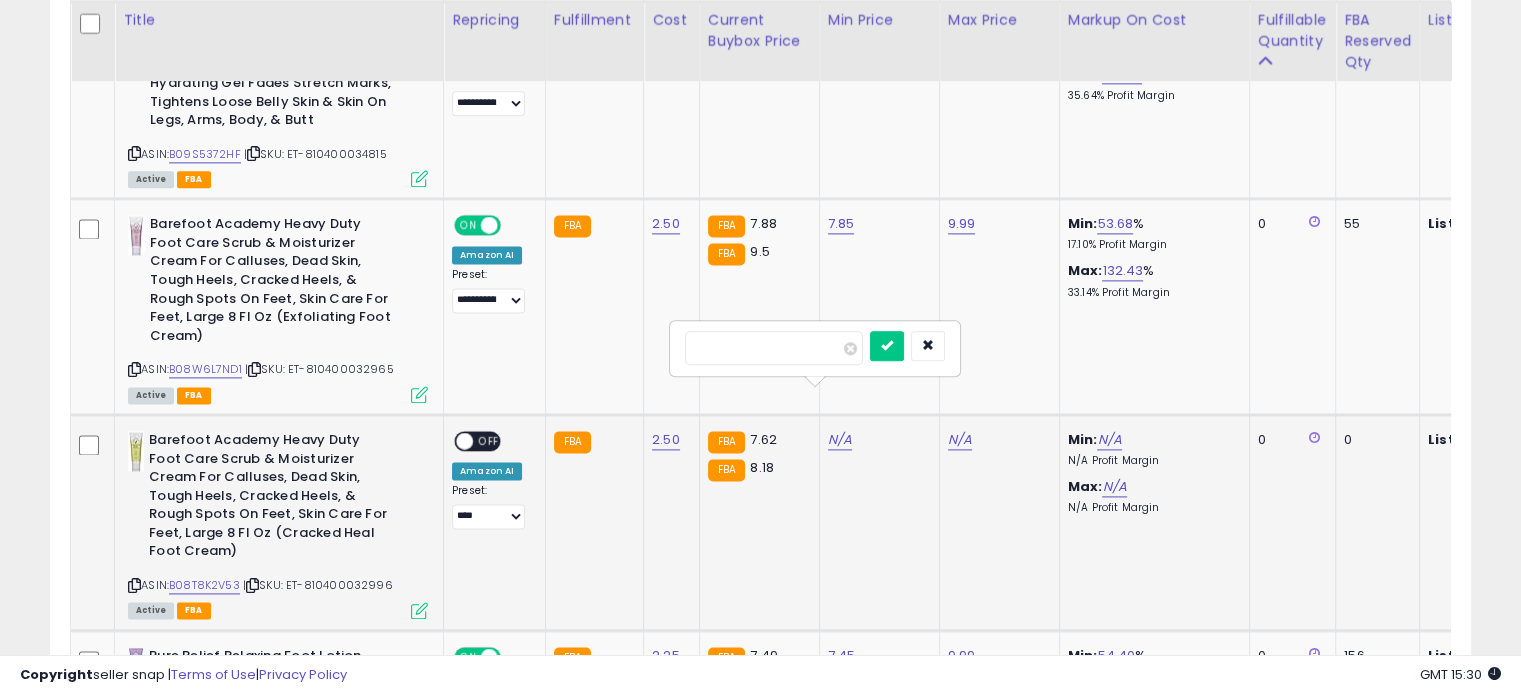type on "****" 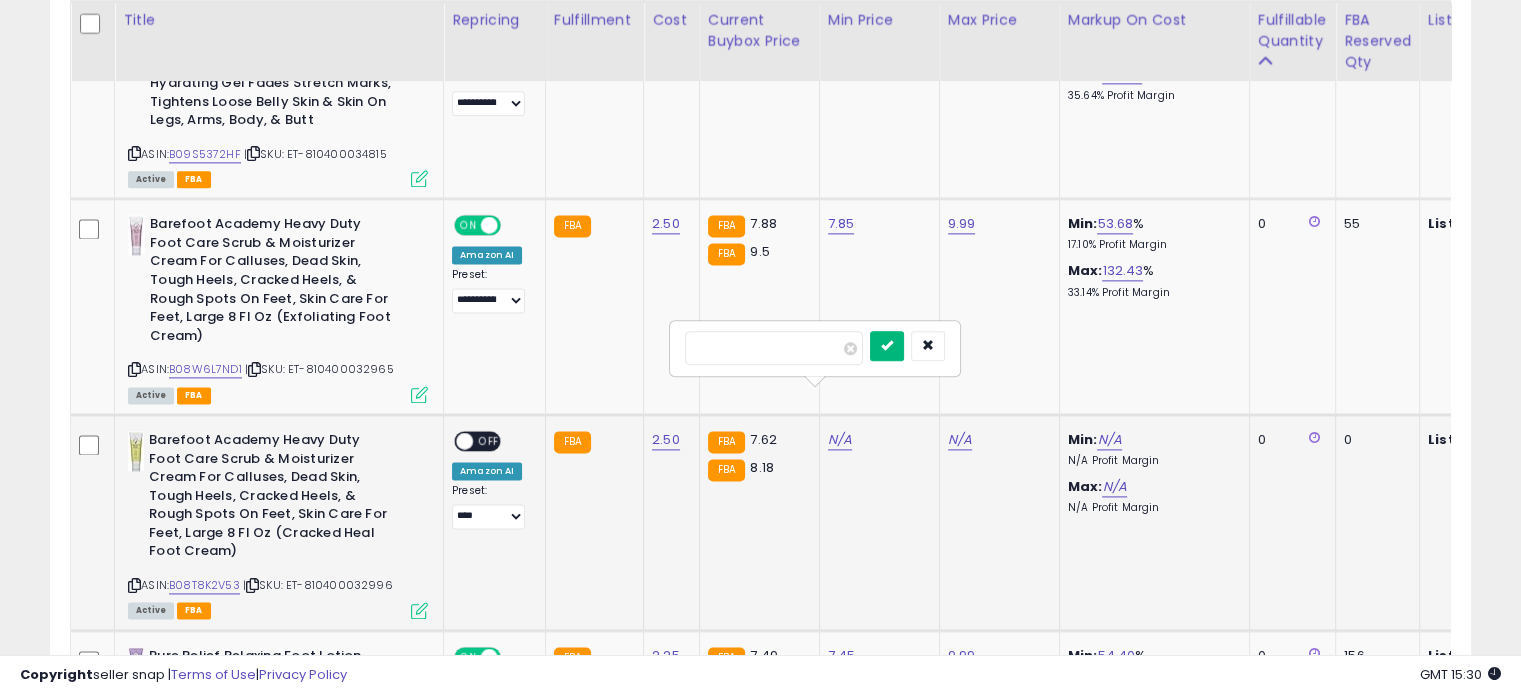 click at bounding box center (887, 345) 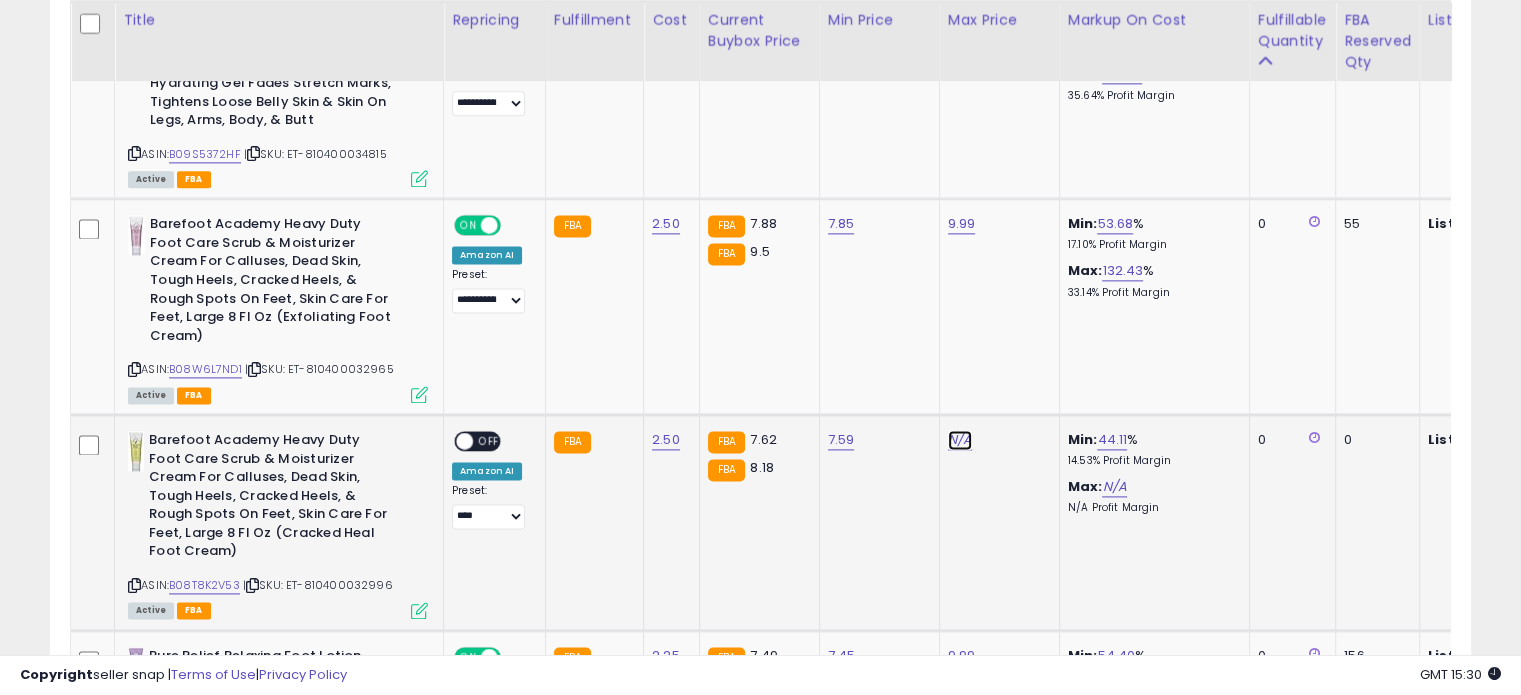 click on "N/A" at bounding box center [960, 440] 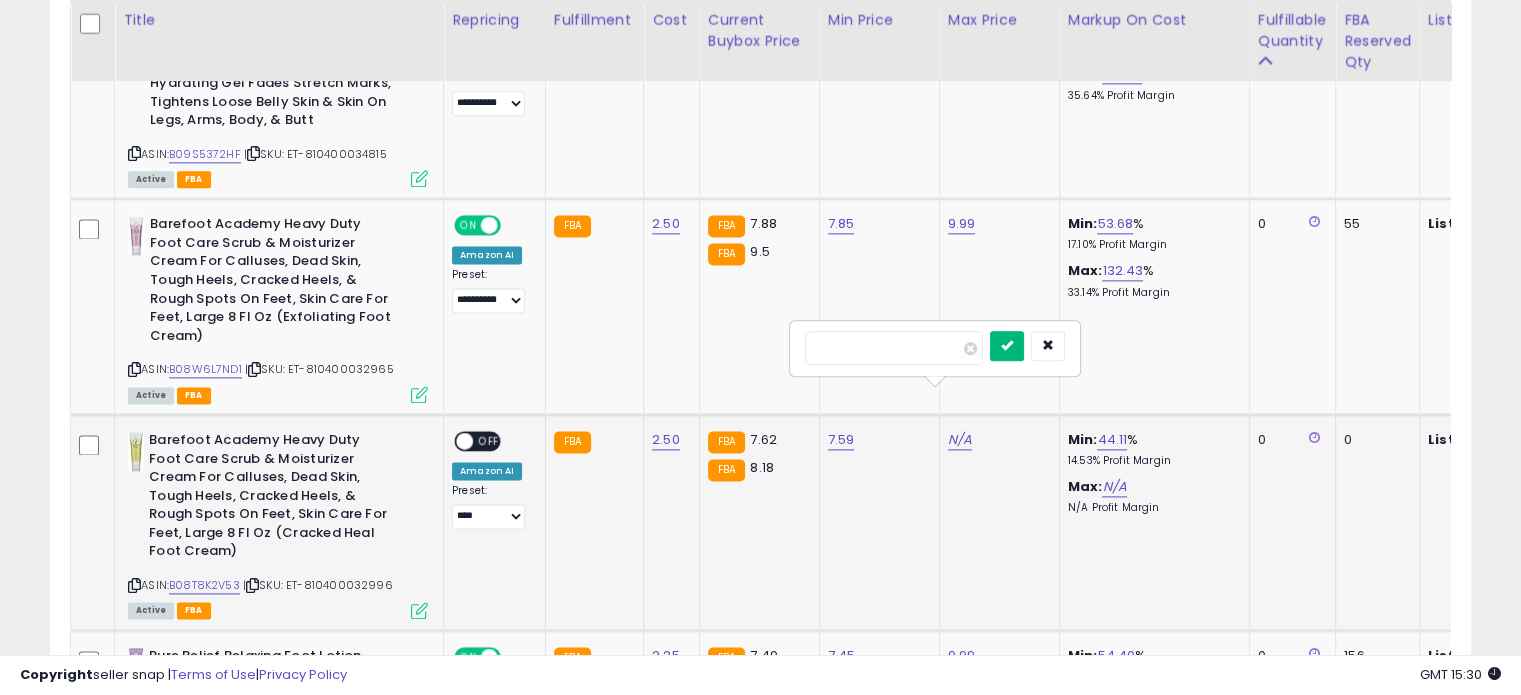 type on "****" 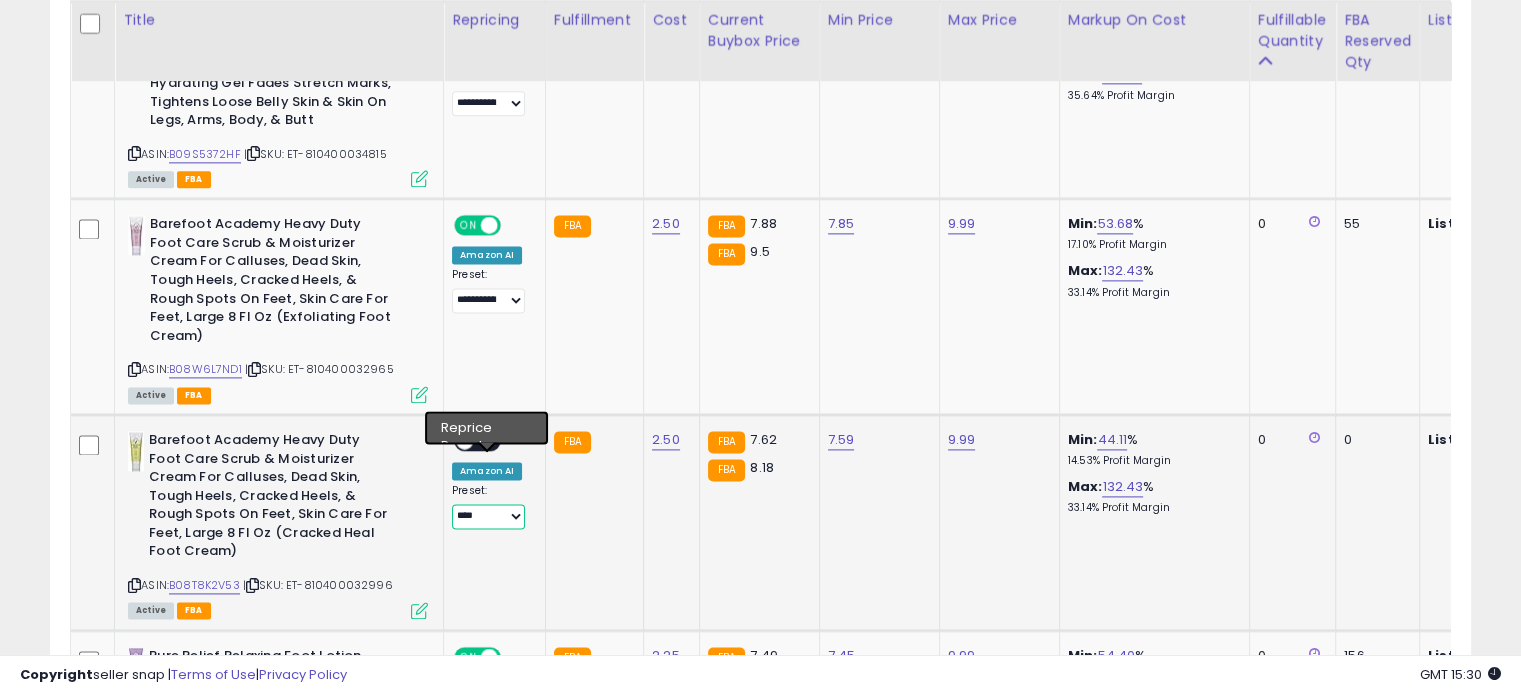 click on "[ADDRESS]" at bounding box center [488, 516] 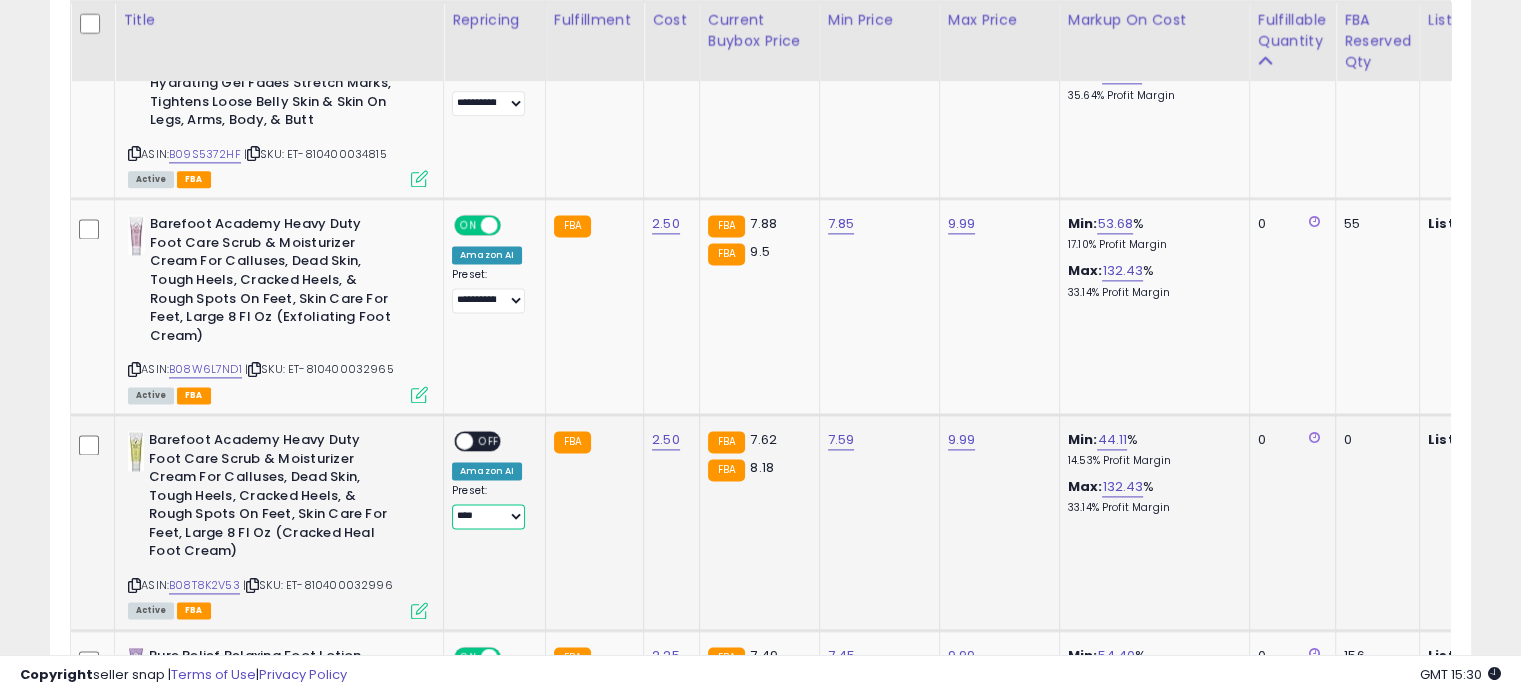 select on "**********" 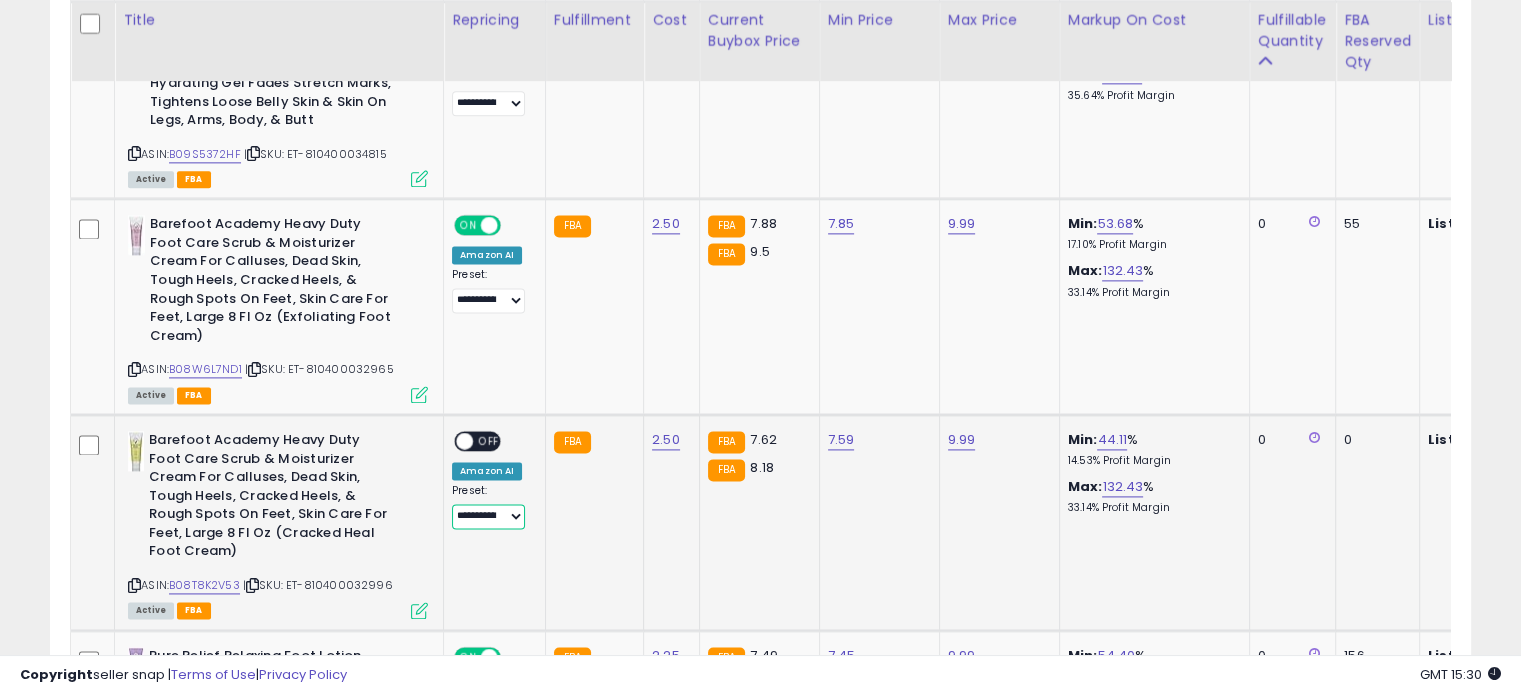 click on "[ADDRESS]" at bounding box center [488, 516] 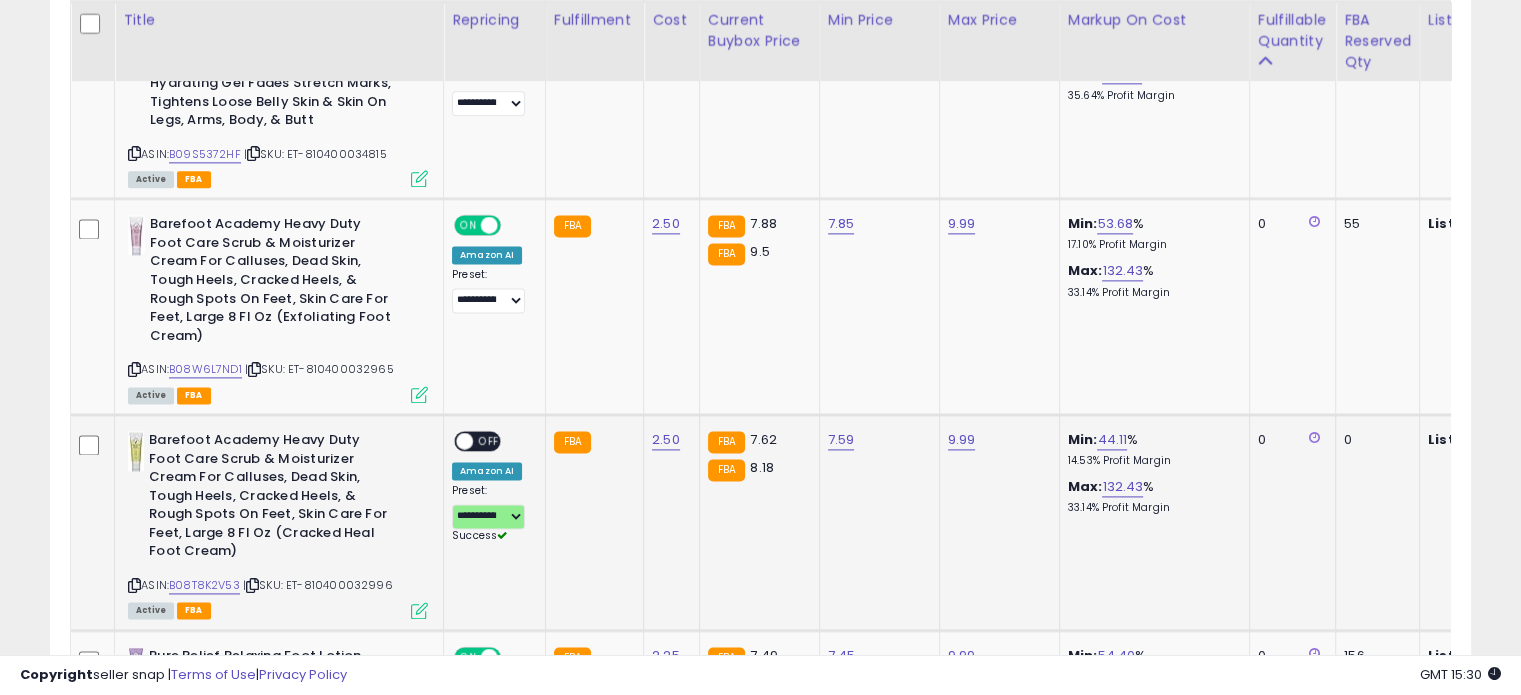 click on "OFF" at bounding box center (489, 441) 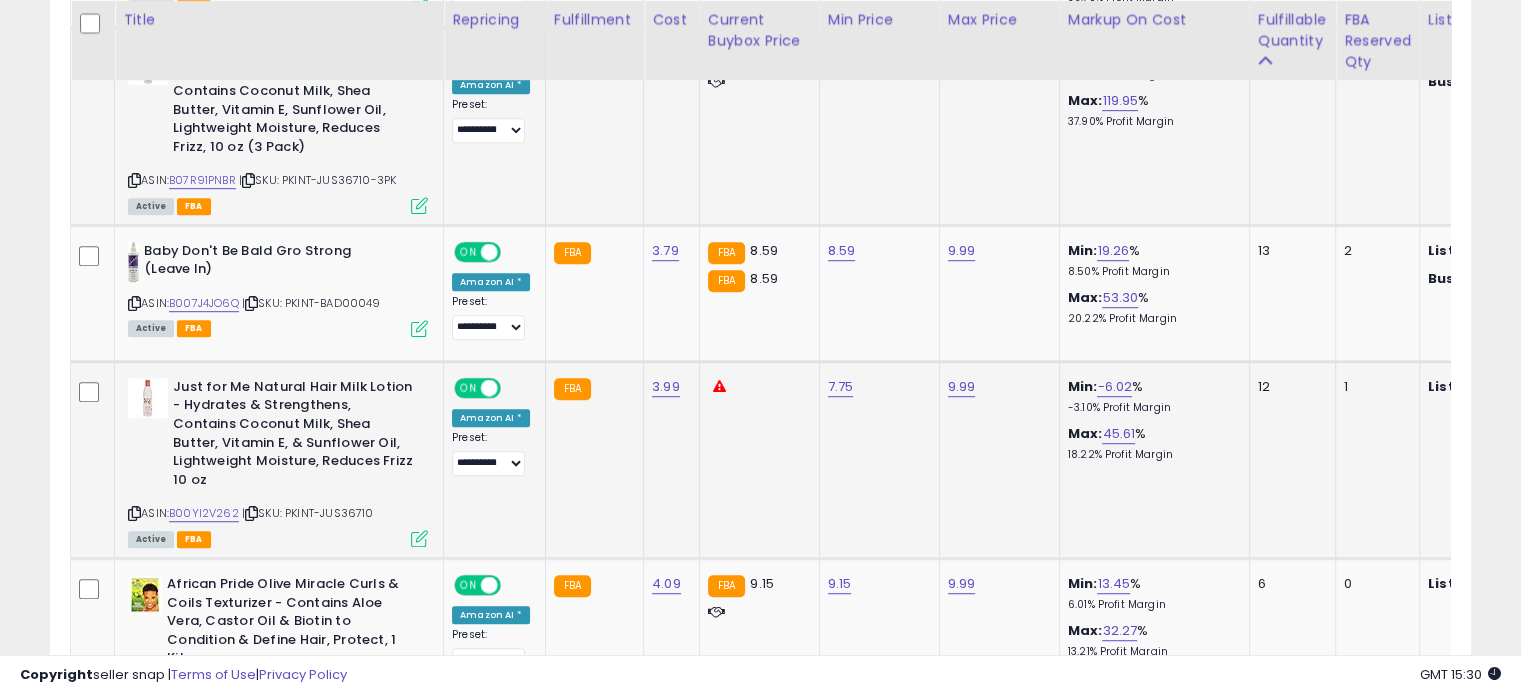 scroll, scrollTop: 744, scrollLeft: 0, axis: vertical 